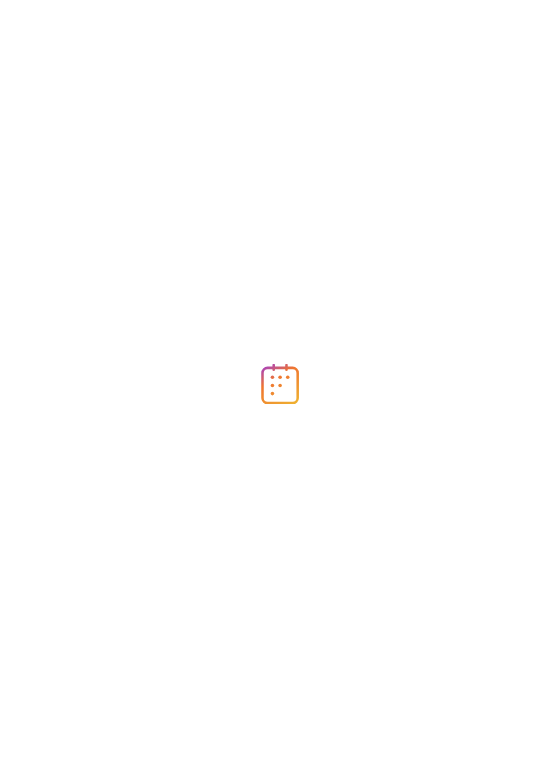 scroll, scrollTop: 0, scrollLeft: 0, axis: both 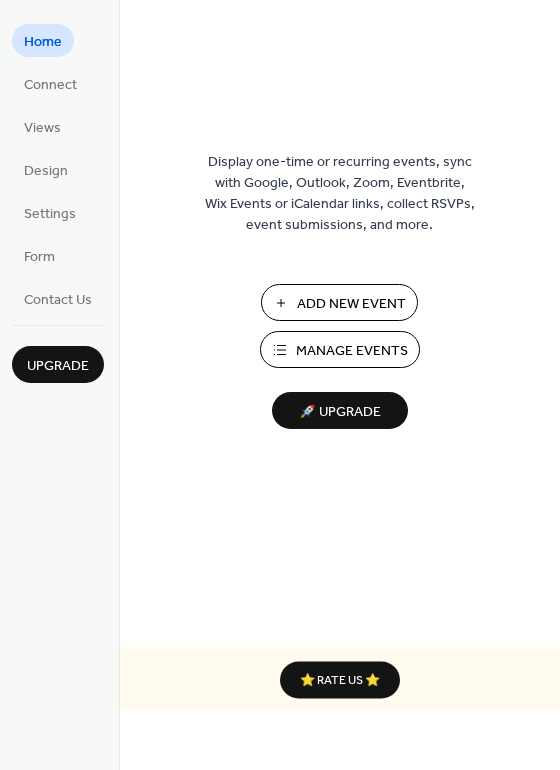 click on "Manage Events" at bounding box center (340, 349) 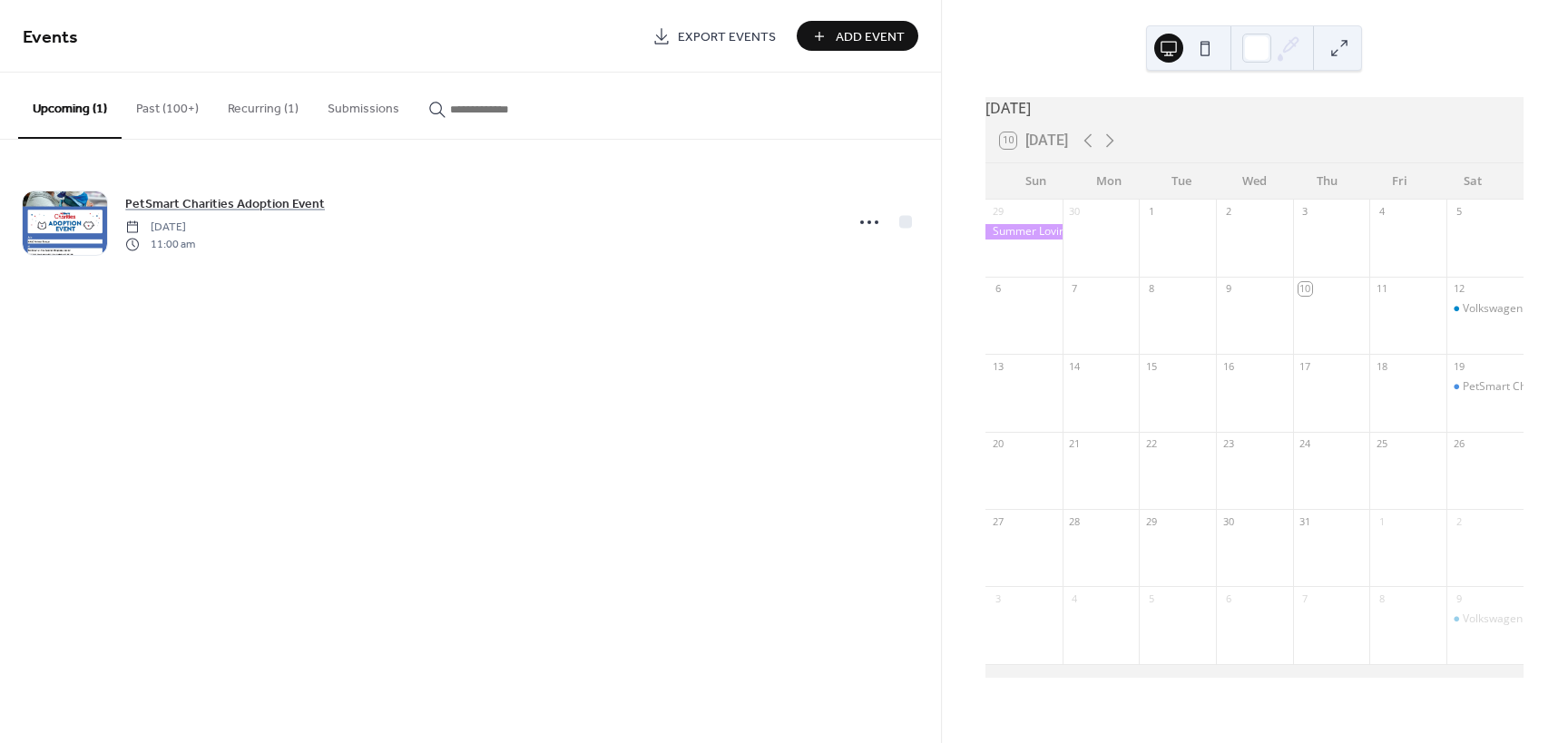 scroll, scrollTop: 0, scrollLeft: 0, axis: both 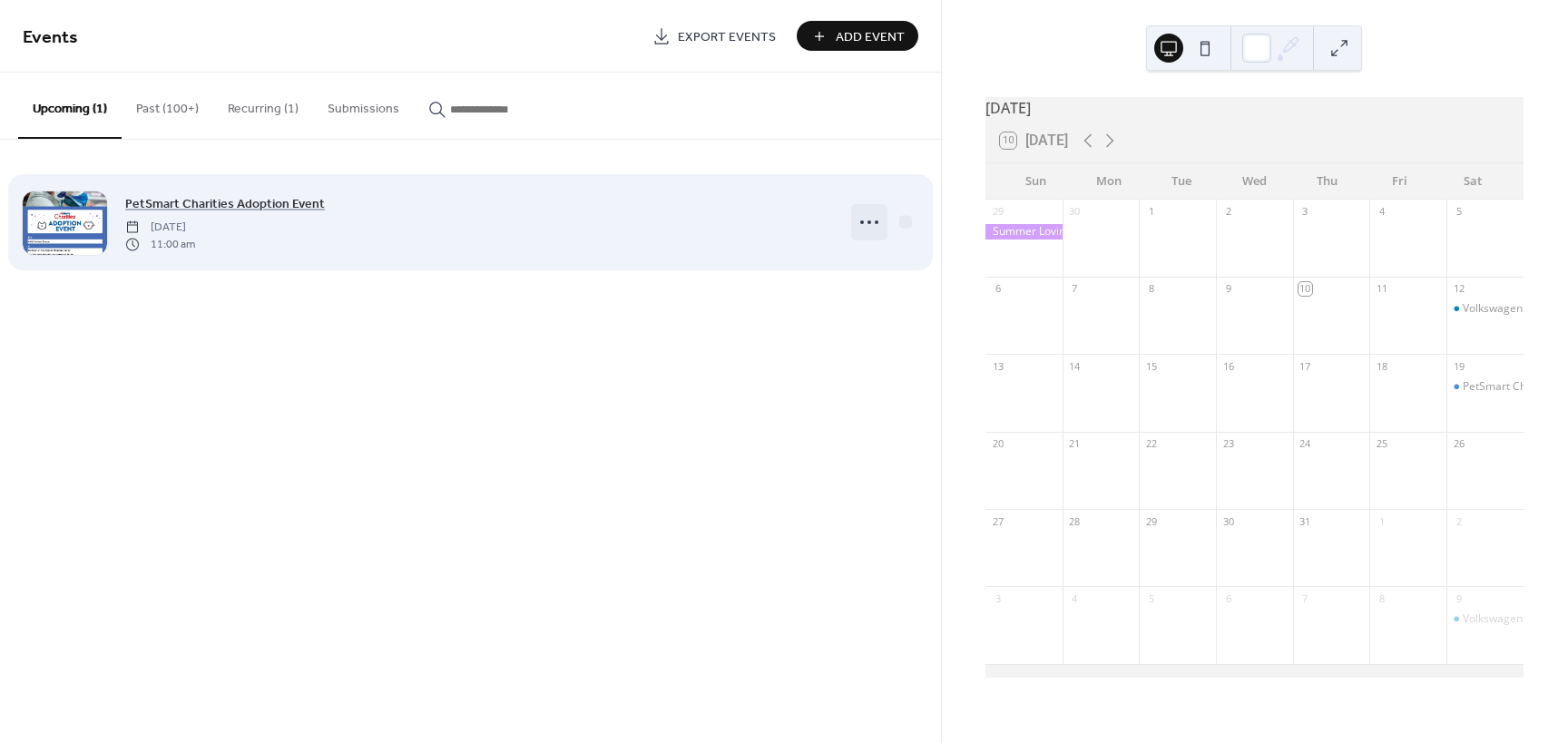 click 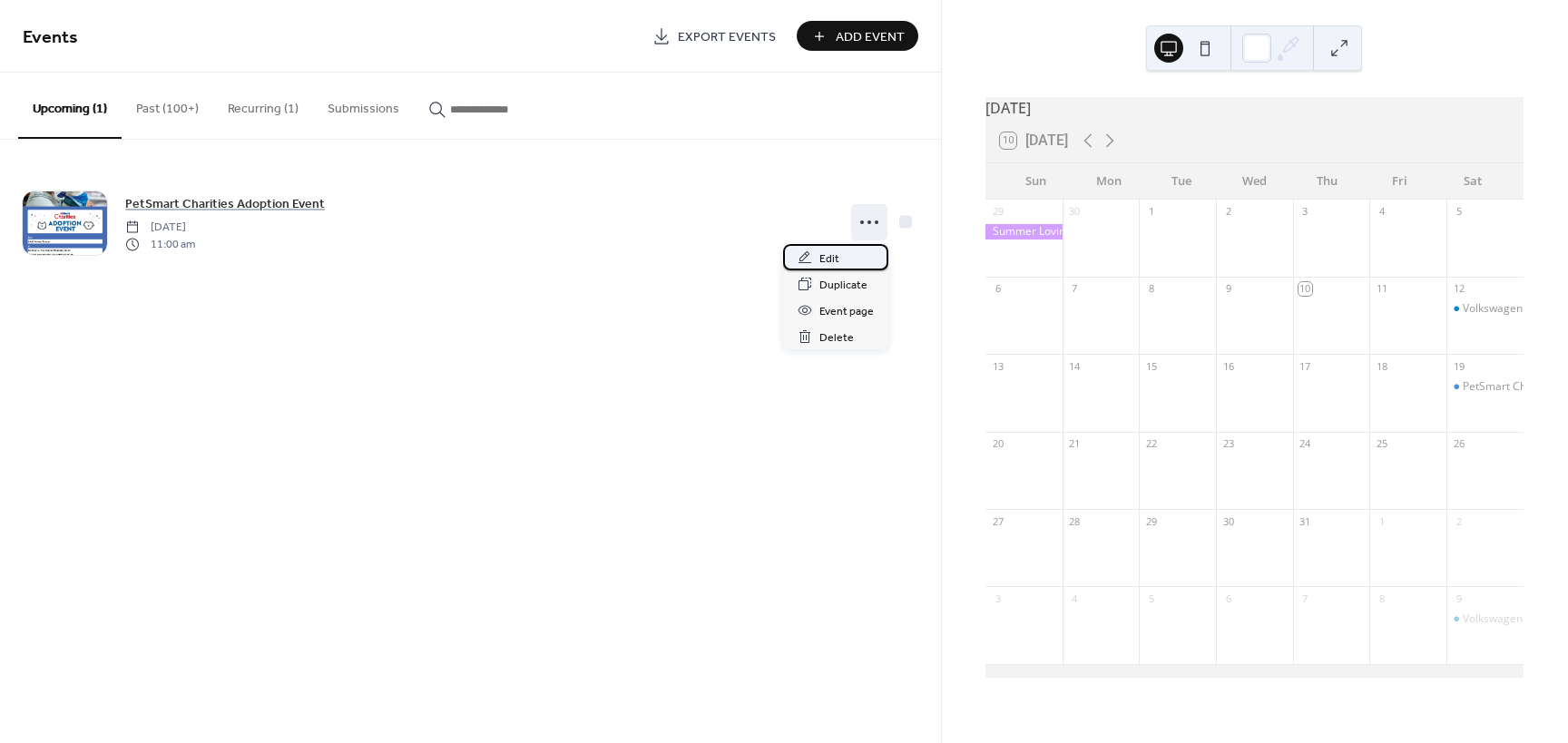 click on "Edit" at bounding box center [829, 259] 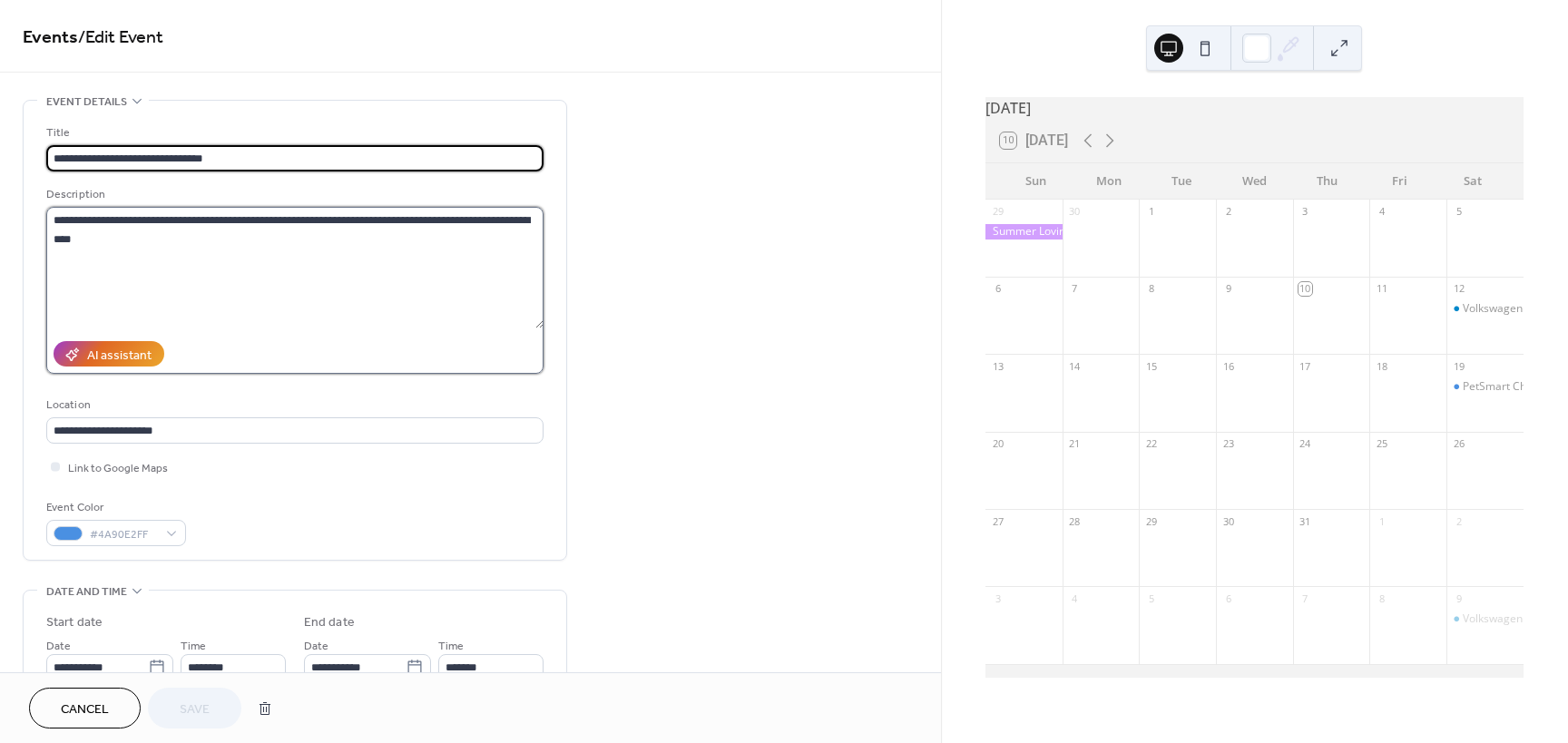 click on "**********" at bounding box center (295, 268) 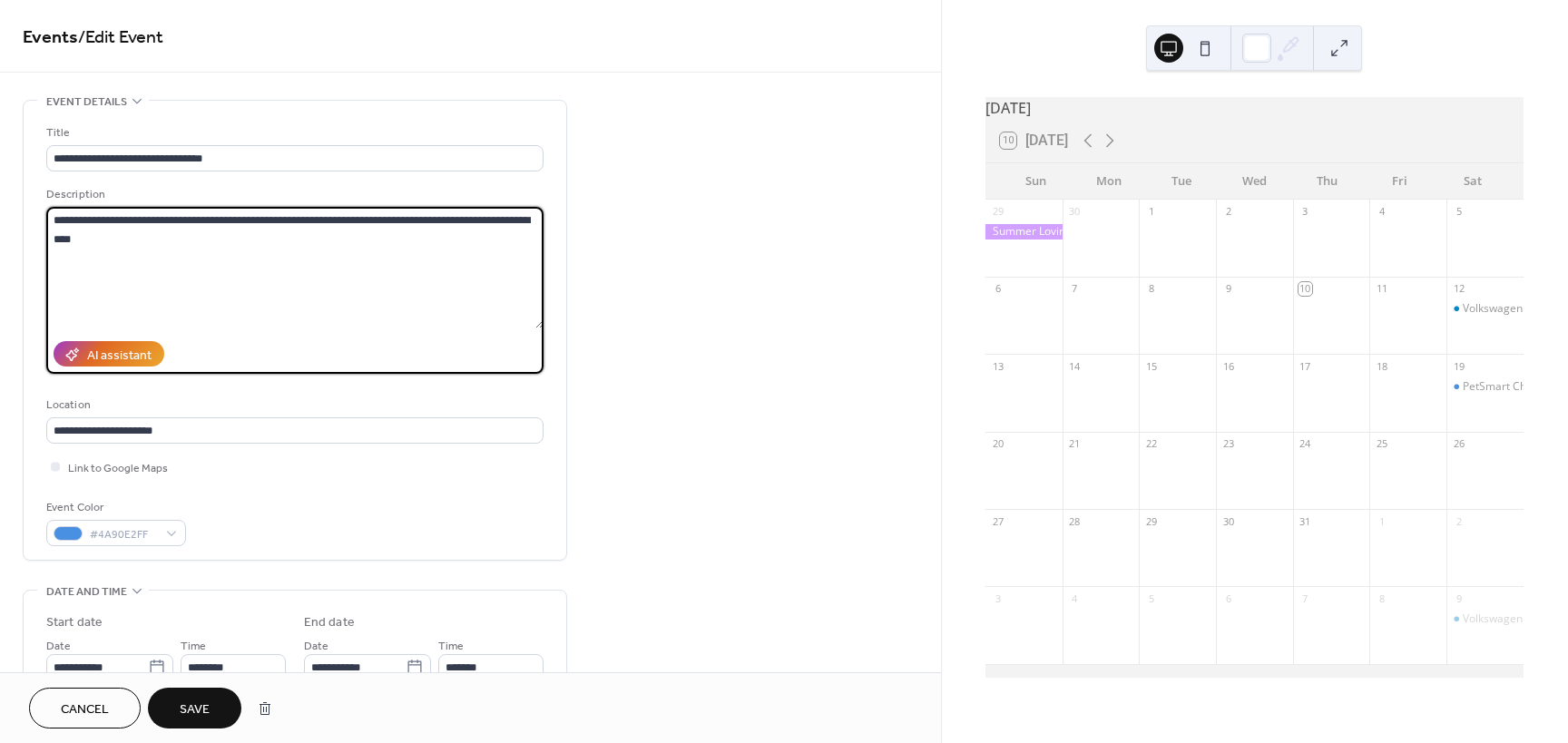 type on "**********" 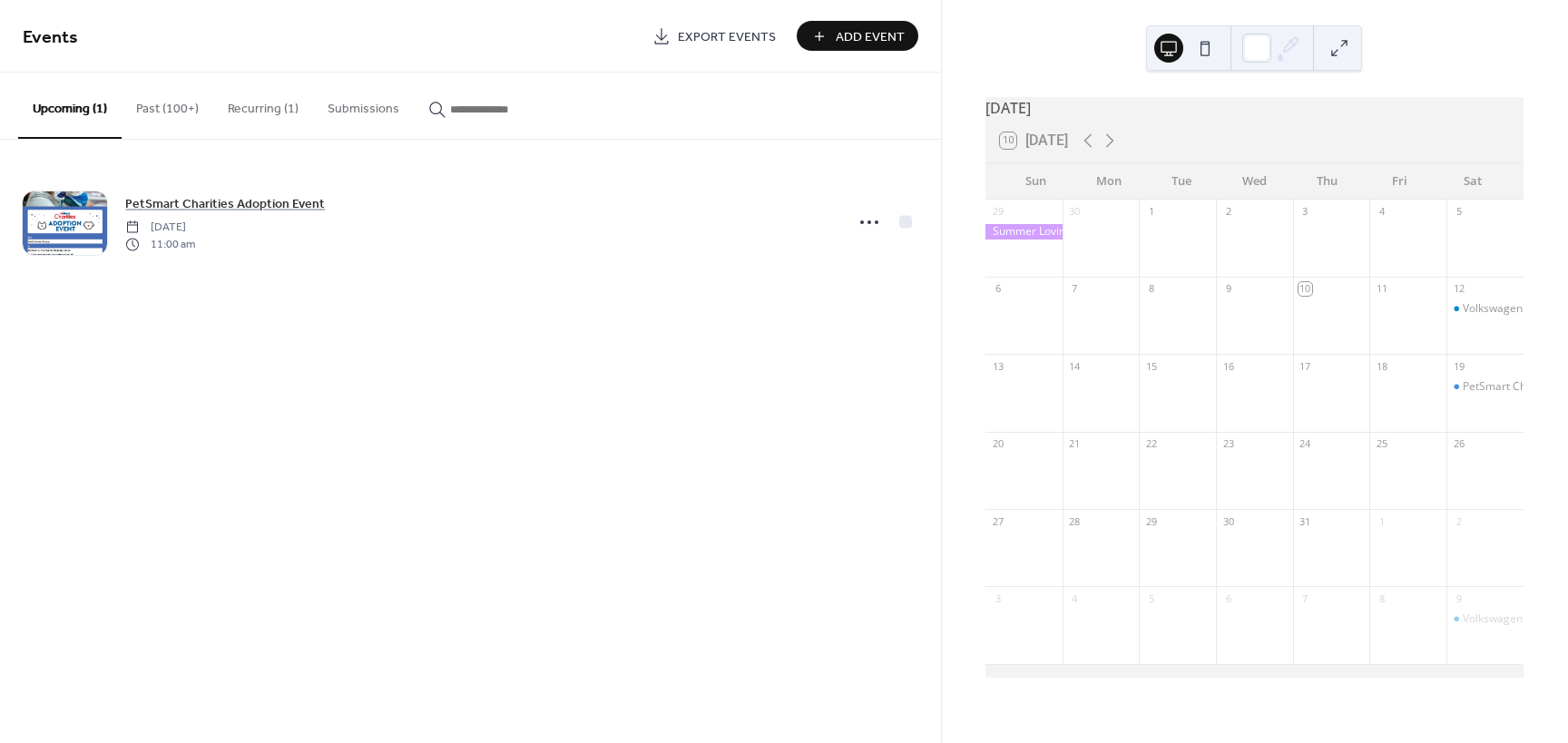 click on "Add Event" at bounding box center (858, 35) 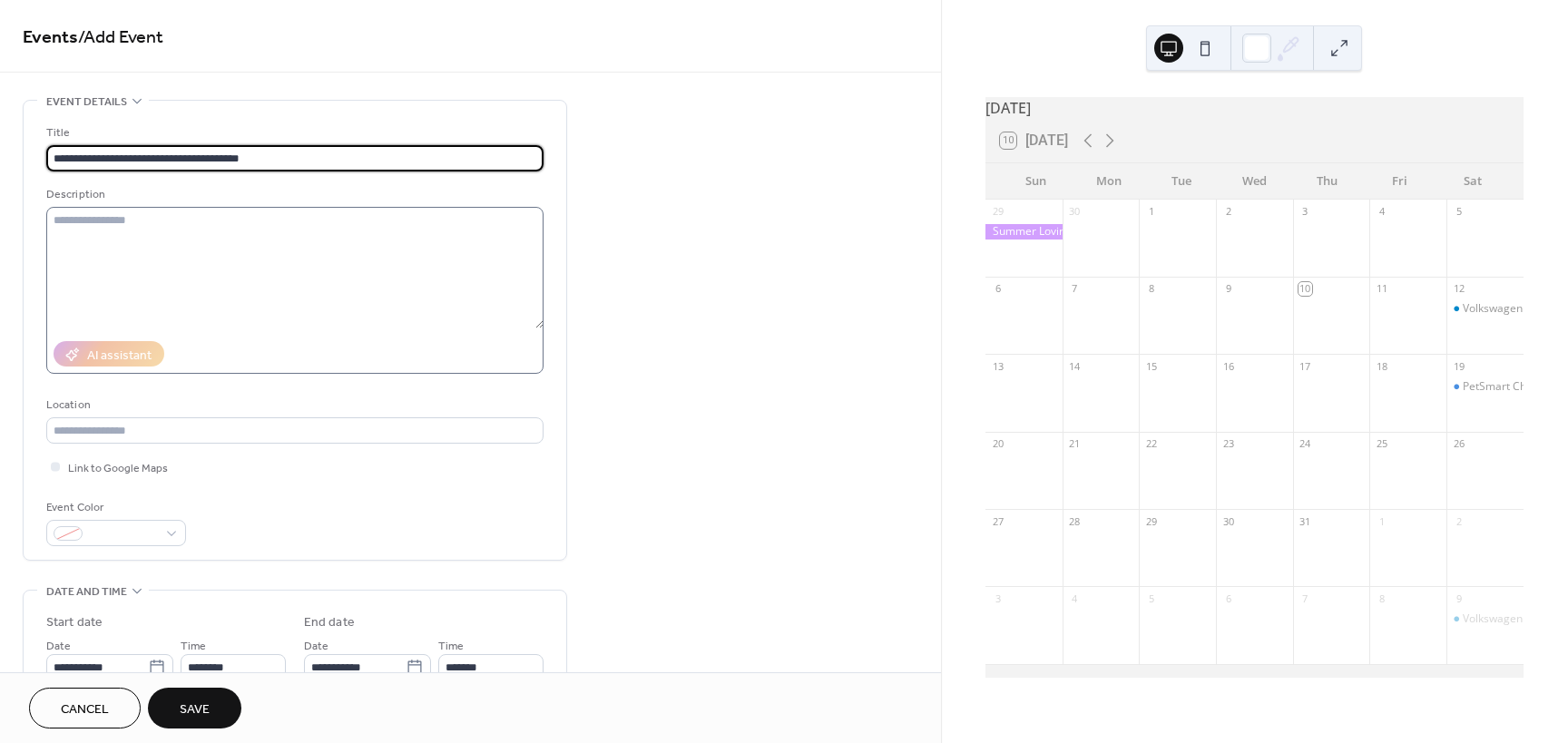 type on "**********" 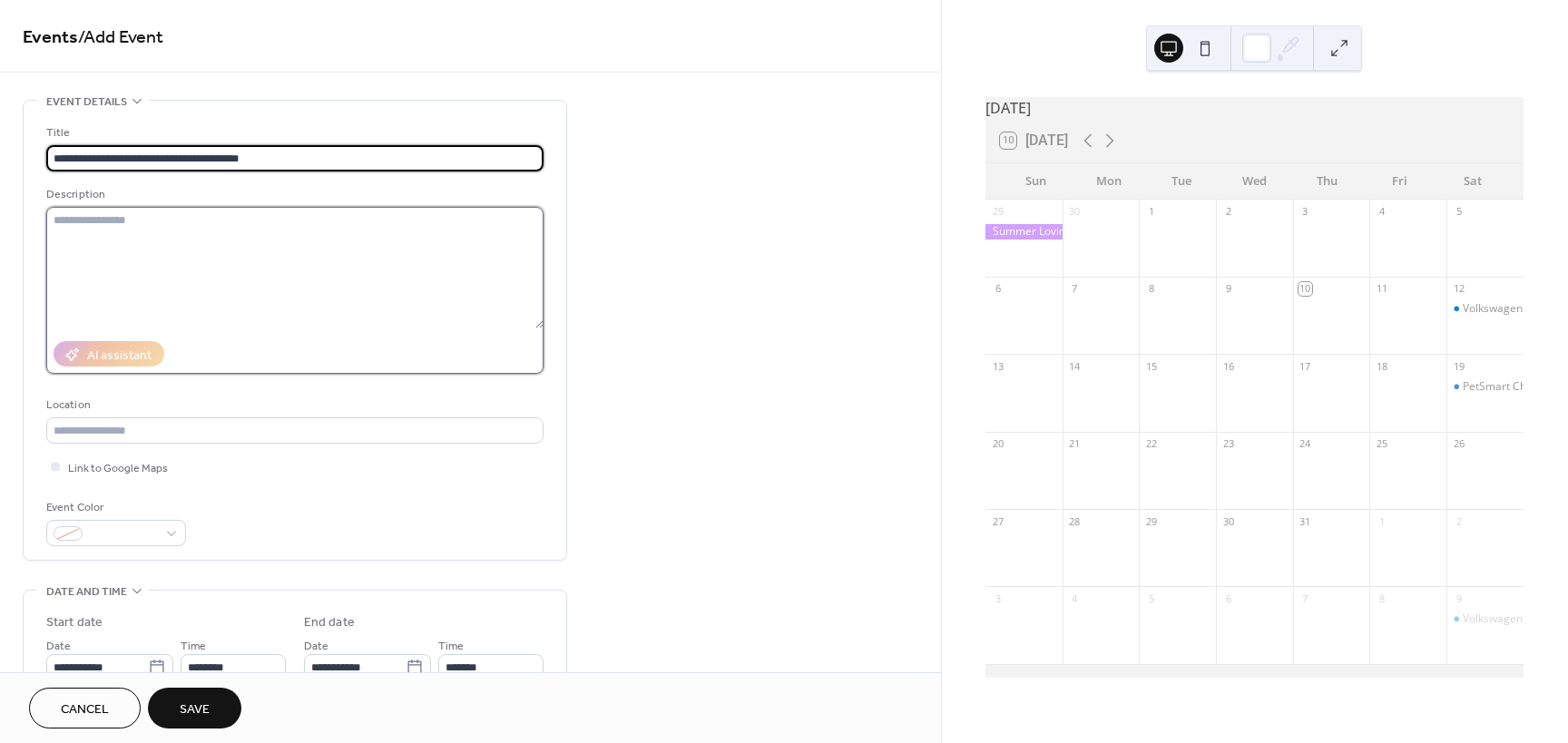 click at bounding box center [295, 268] 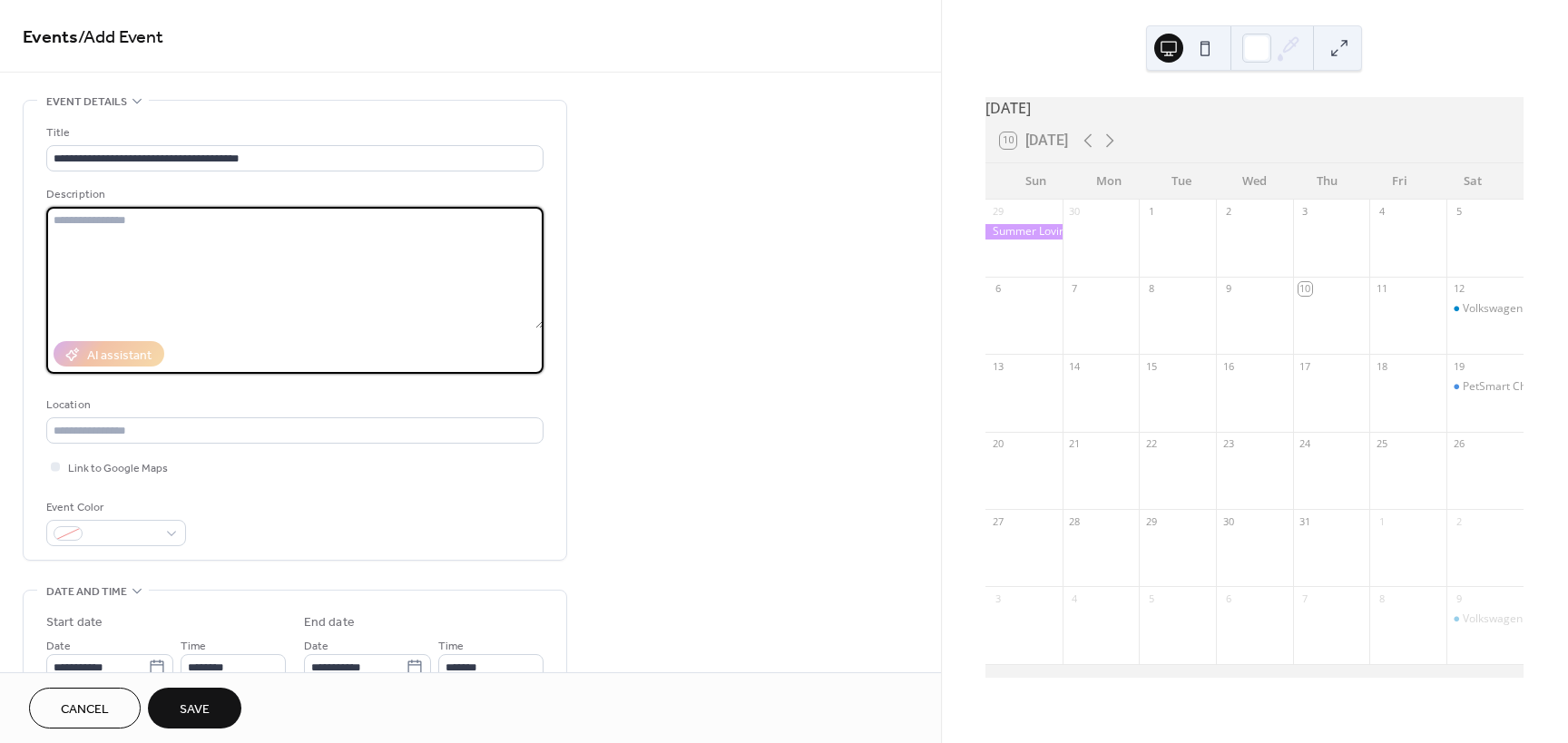 click at bounding box center (295, 268) 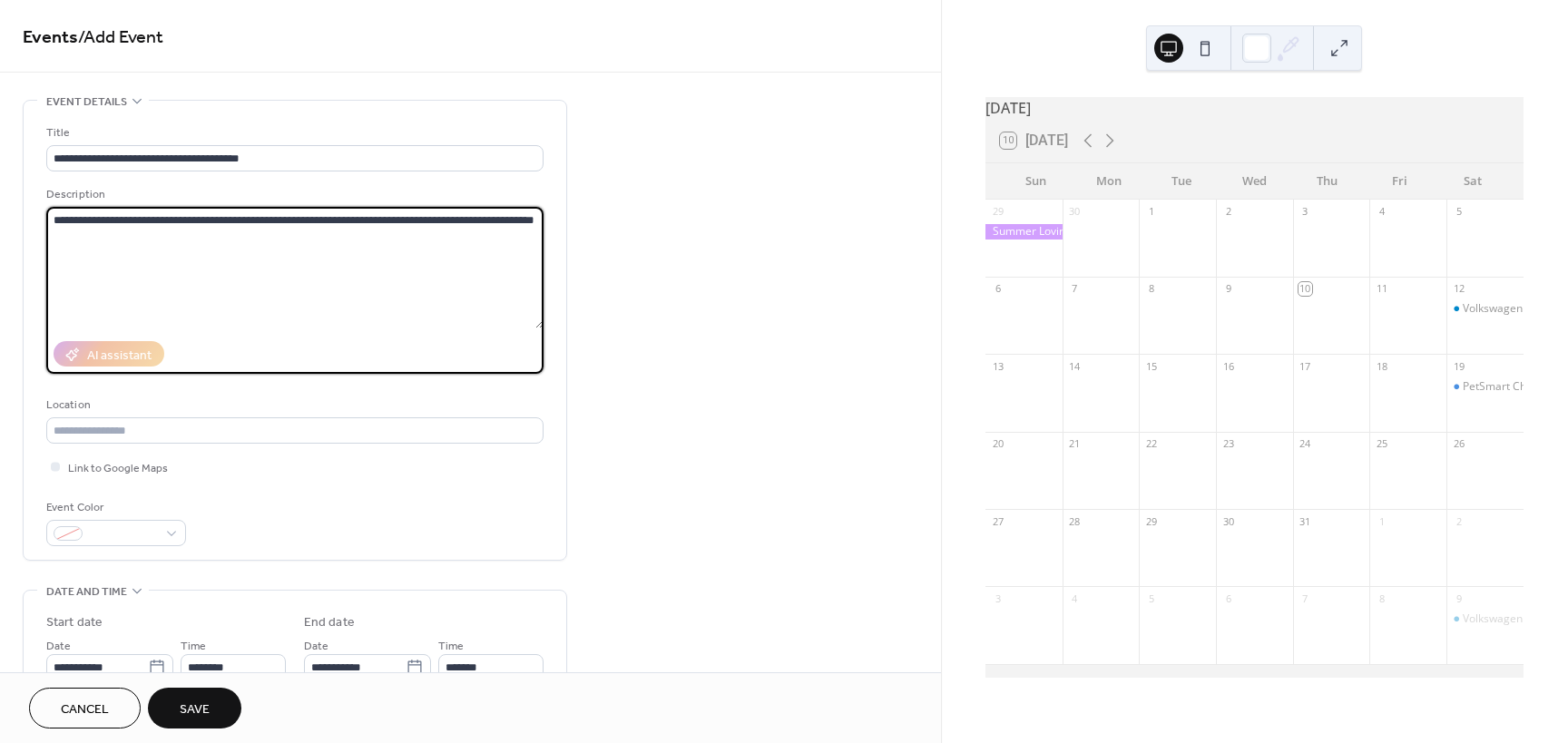 drag, startPoint x: 54, startPoint y: 218, endPoint x: 77, endPoint y: 242, distance: 33.24154 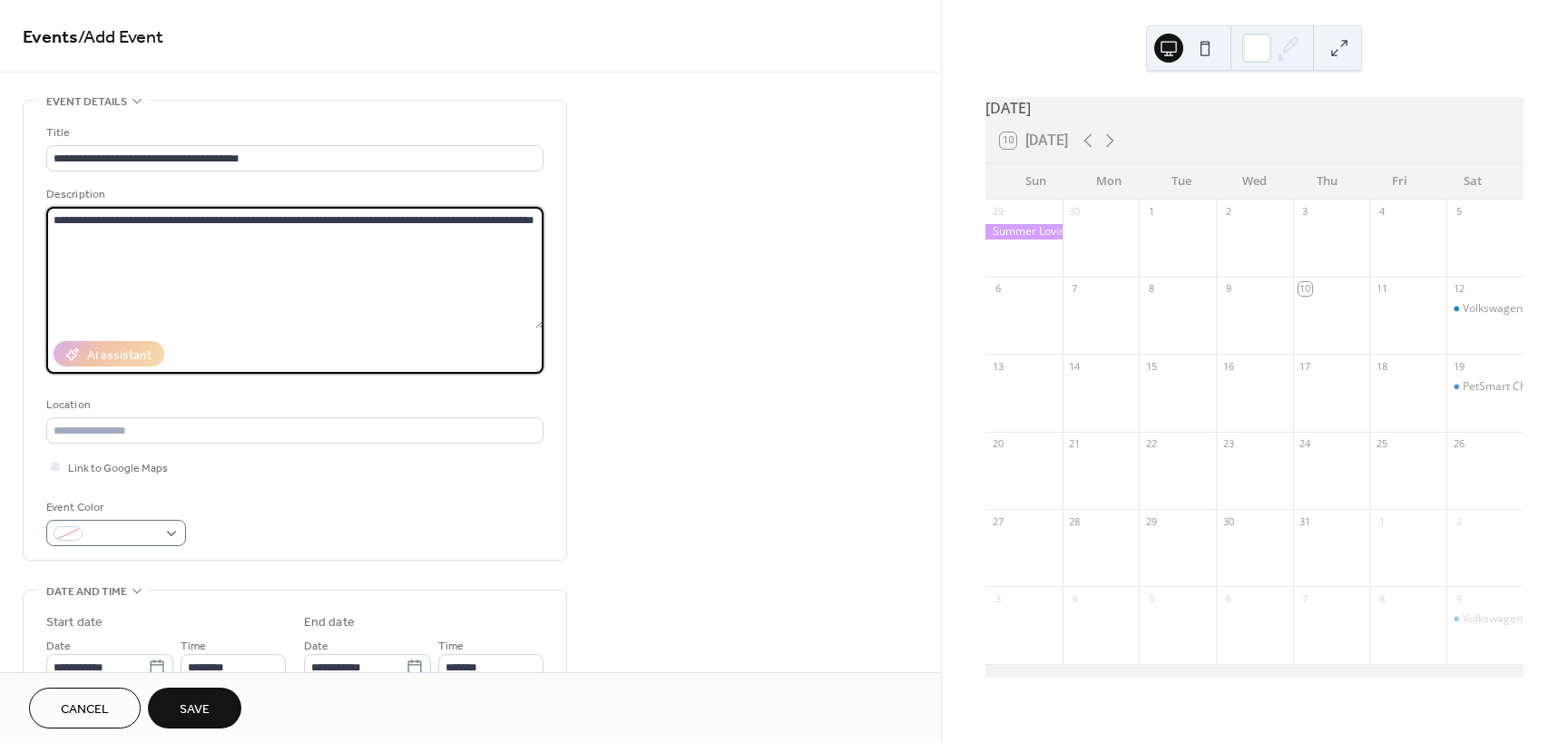 type on "**********" 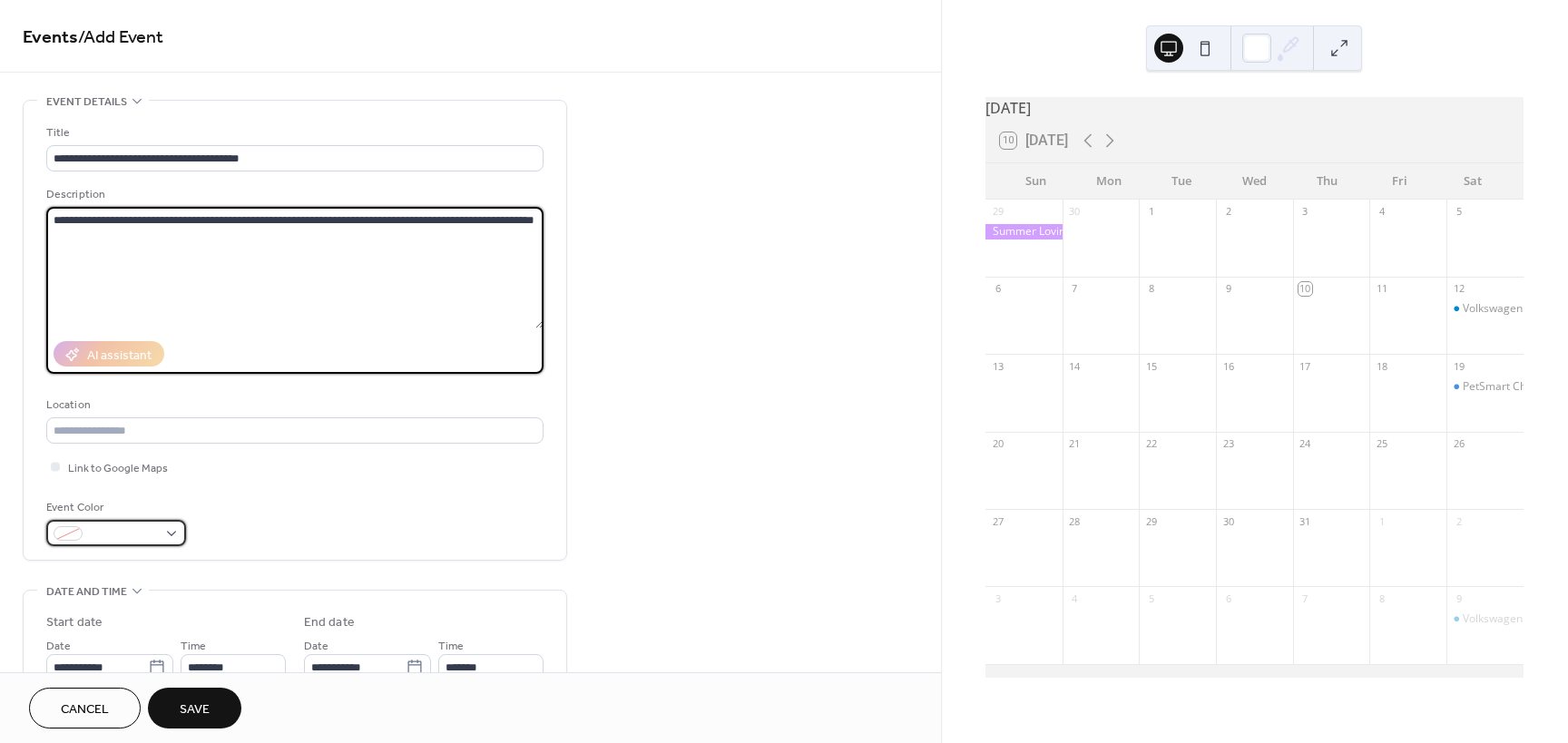 click at bounding box center [123, 534] 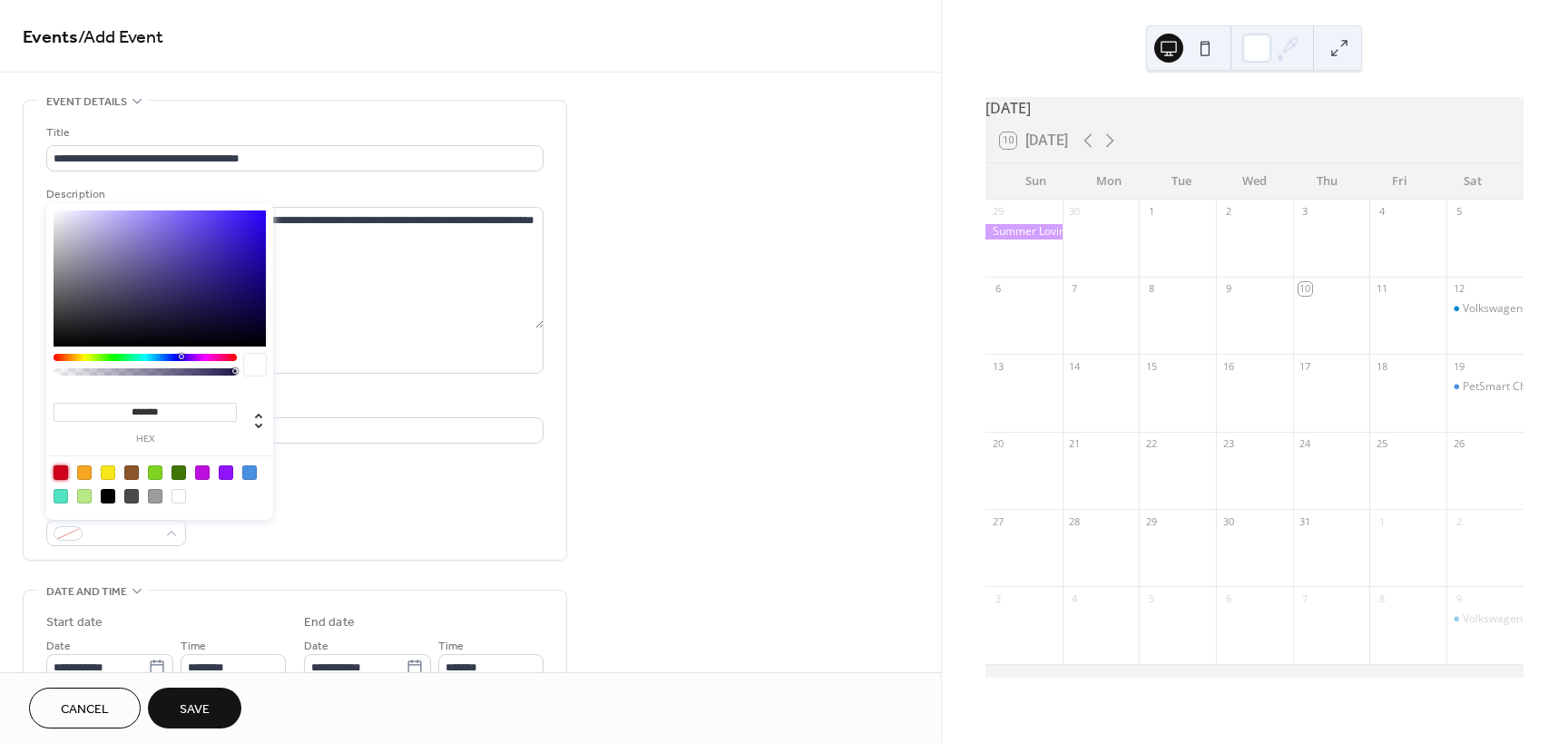 click at bounding box center (61, 473) 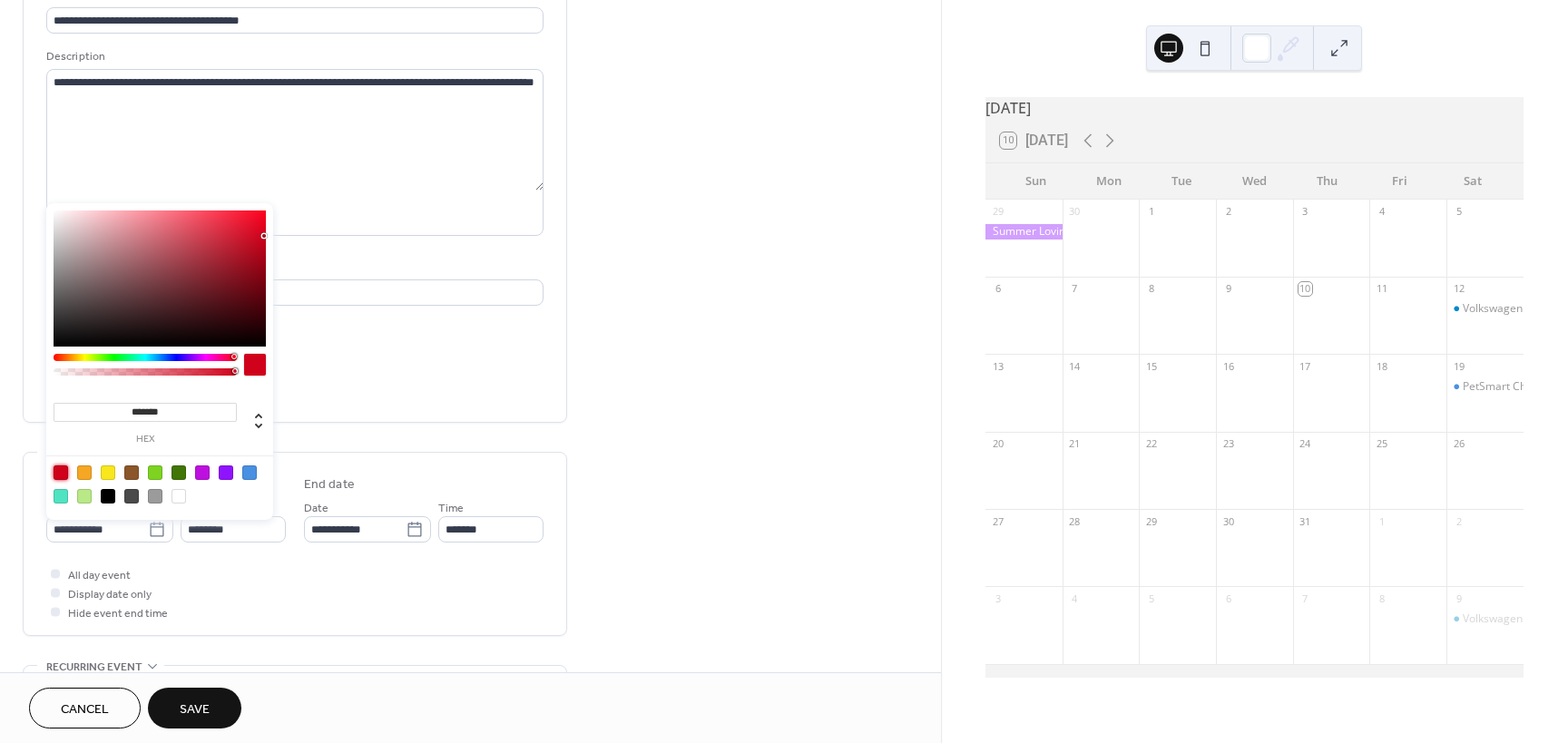 scroll, scrollTop: 181, scrollLeft: 0, axis: vertical 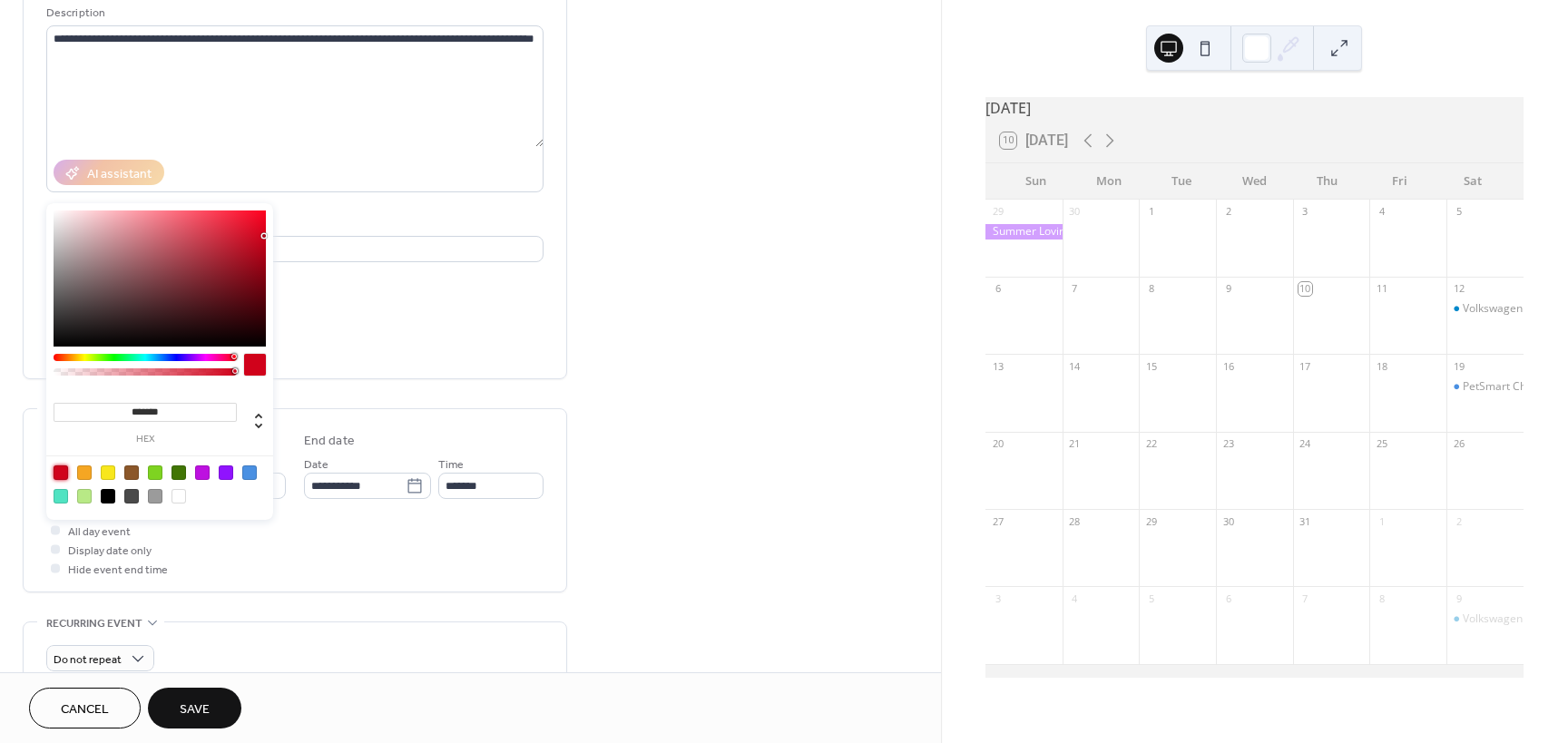 click on "**********" at bounding box center [470, 580] 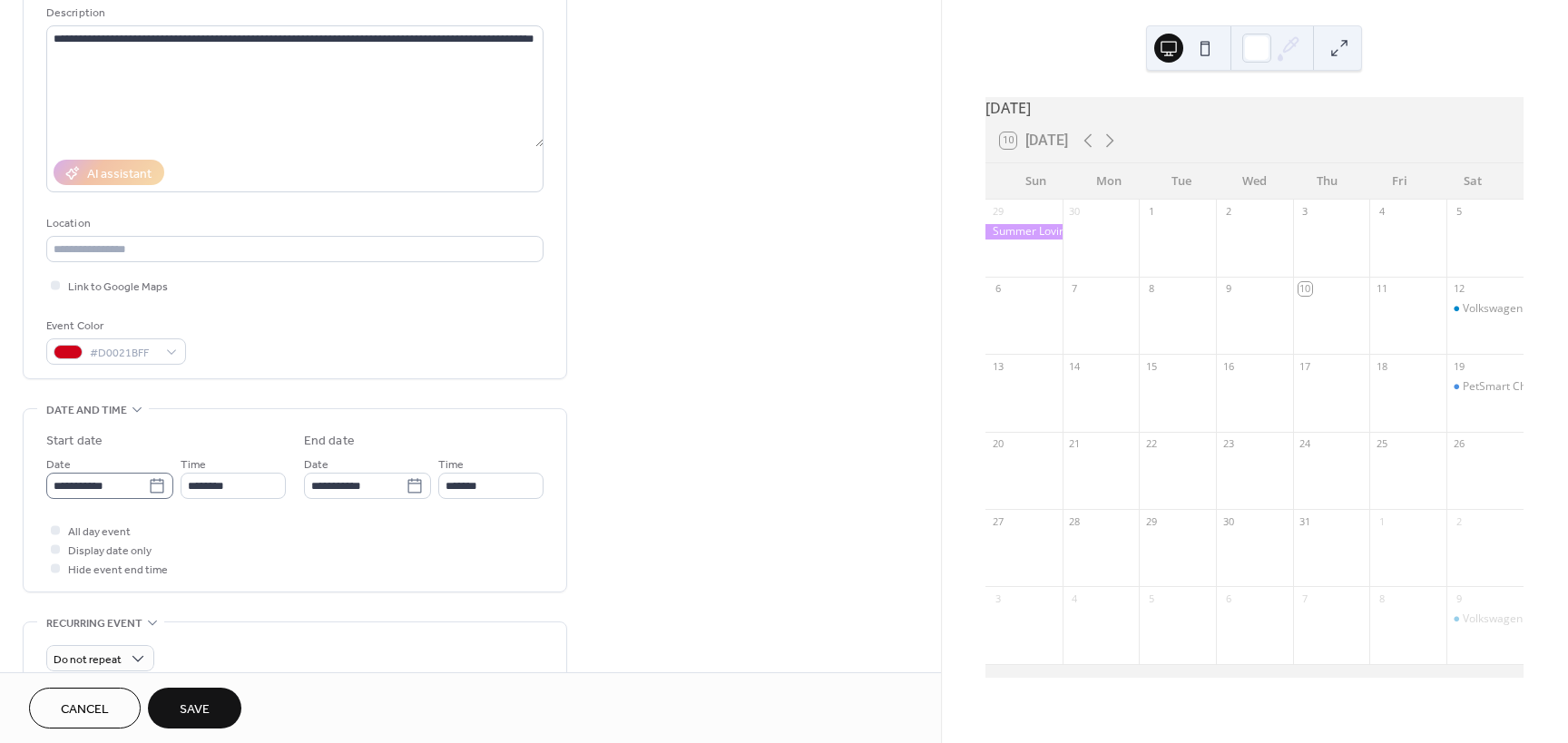 click 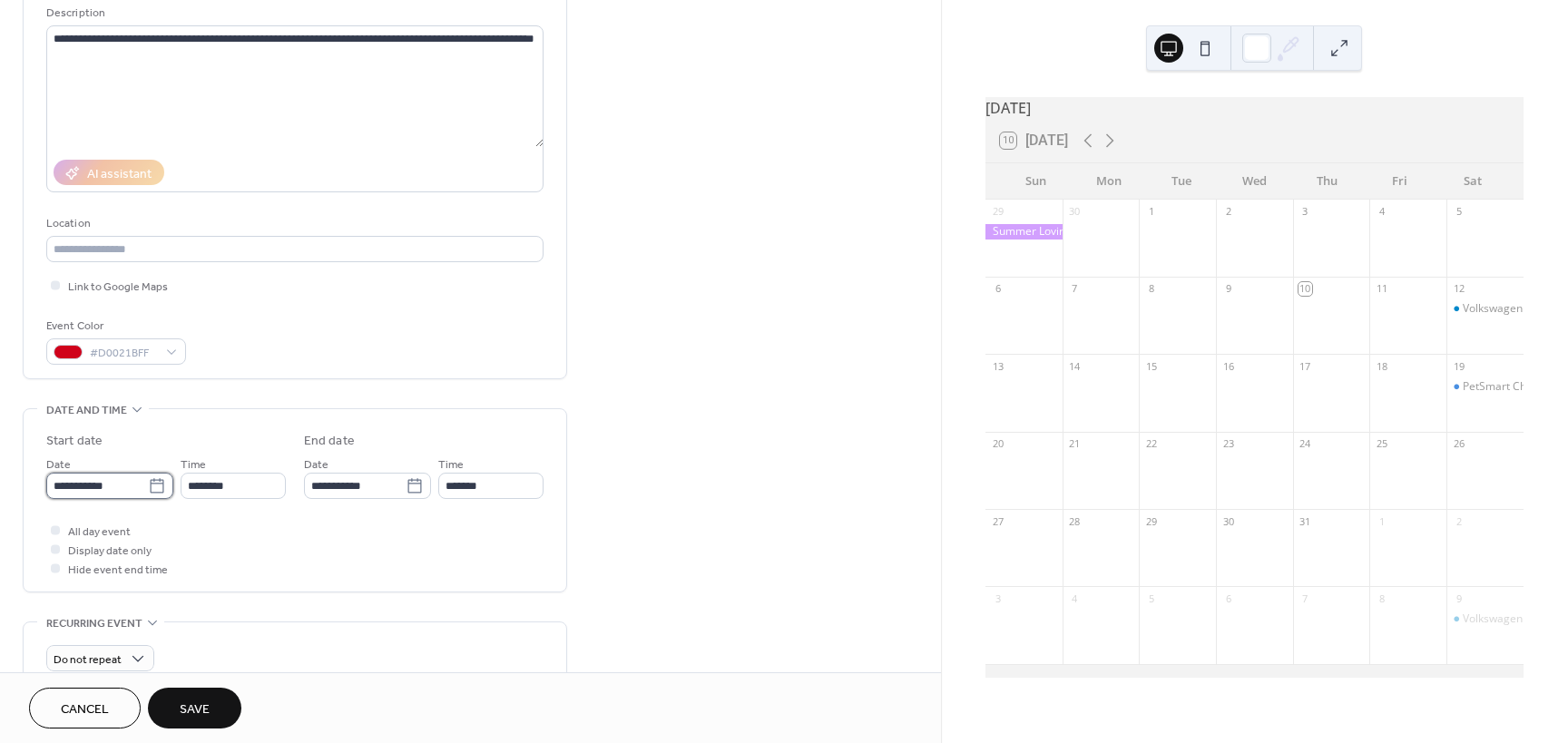 click on "**********" at bounding box center (97, 485) 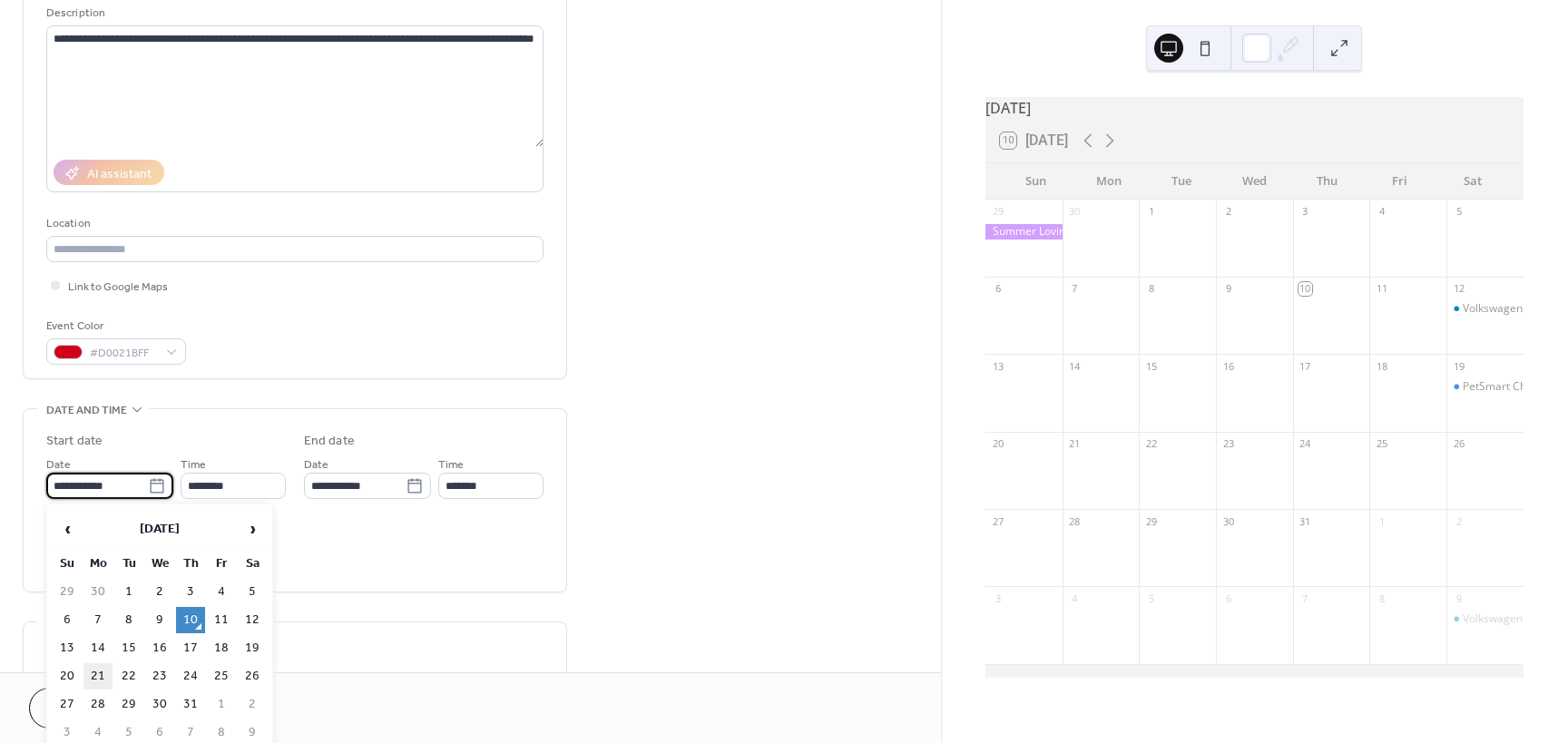 click on "21" at bounding box center (98, 676) 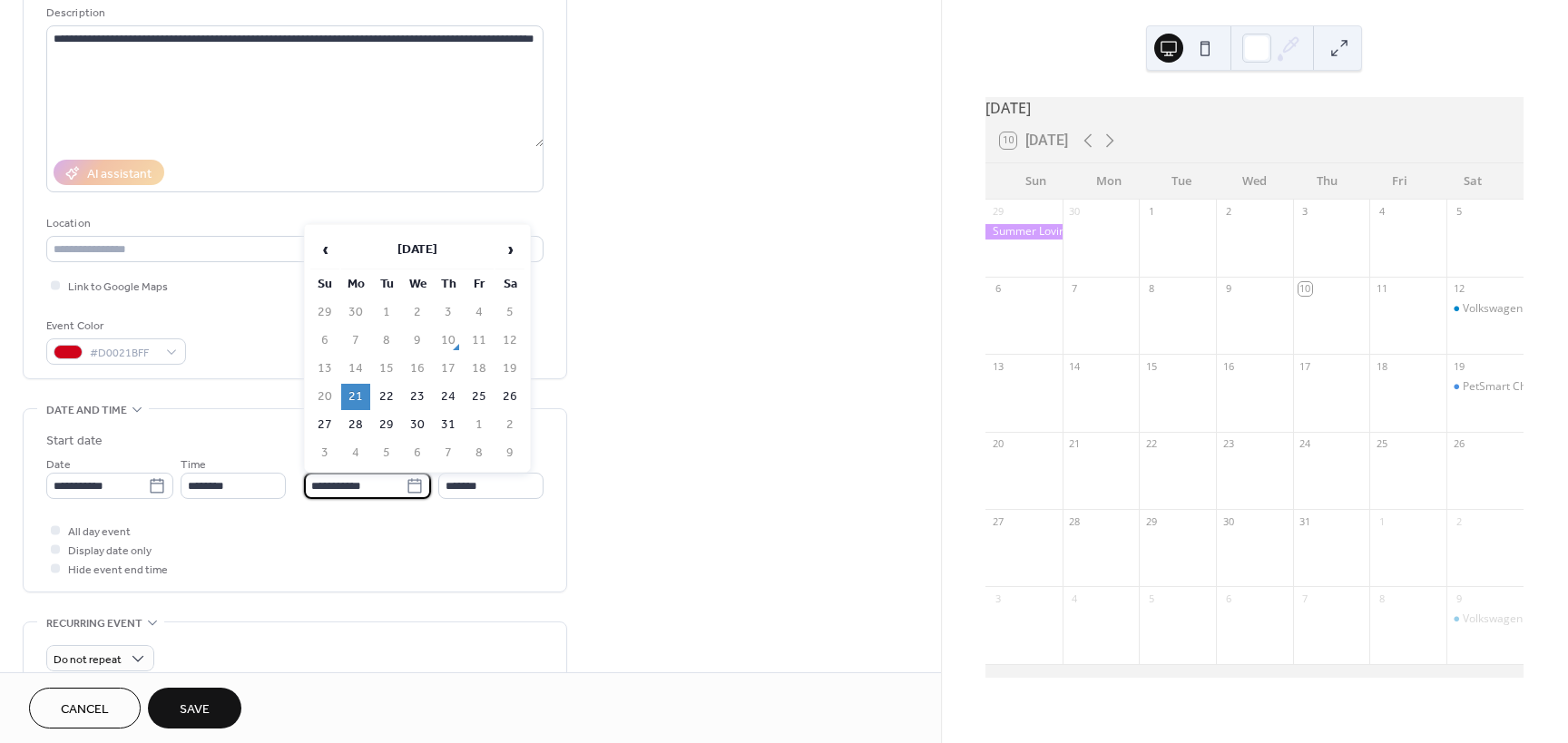 click on "**********" at bounding box center [355, 485] 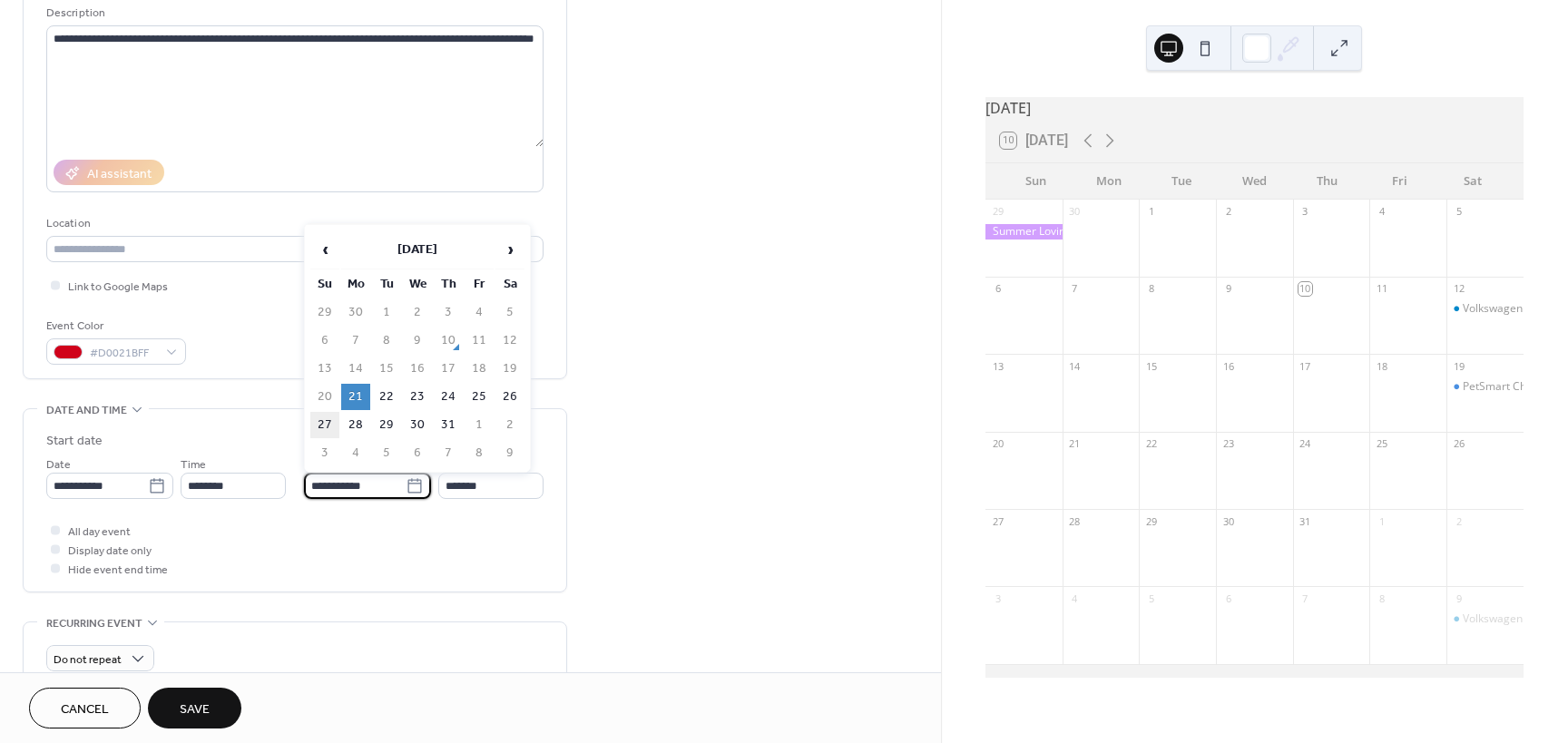 click on "27" at bounding box center [325, 425] 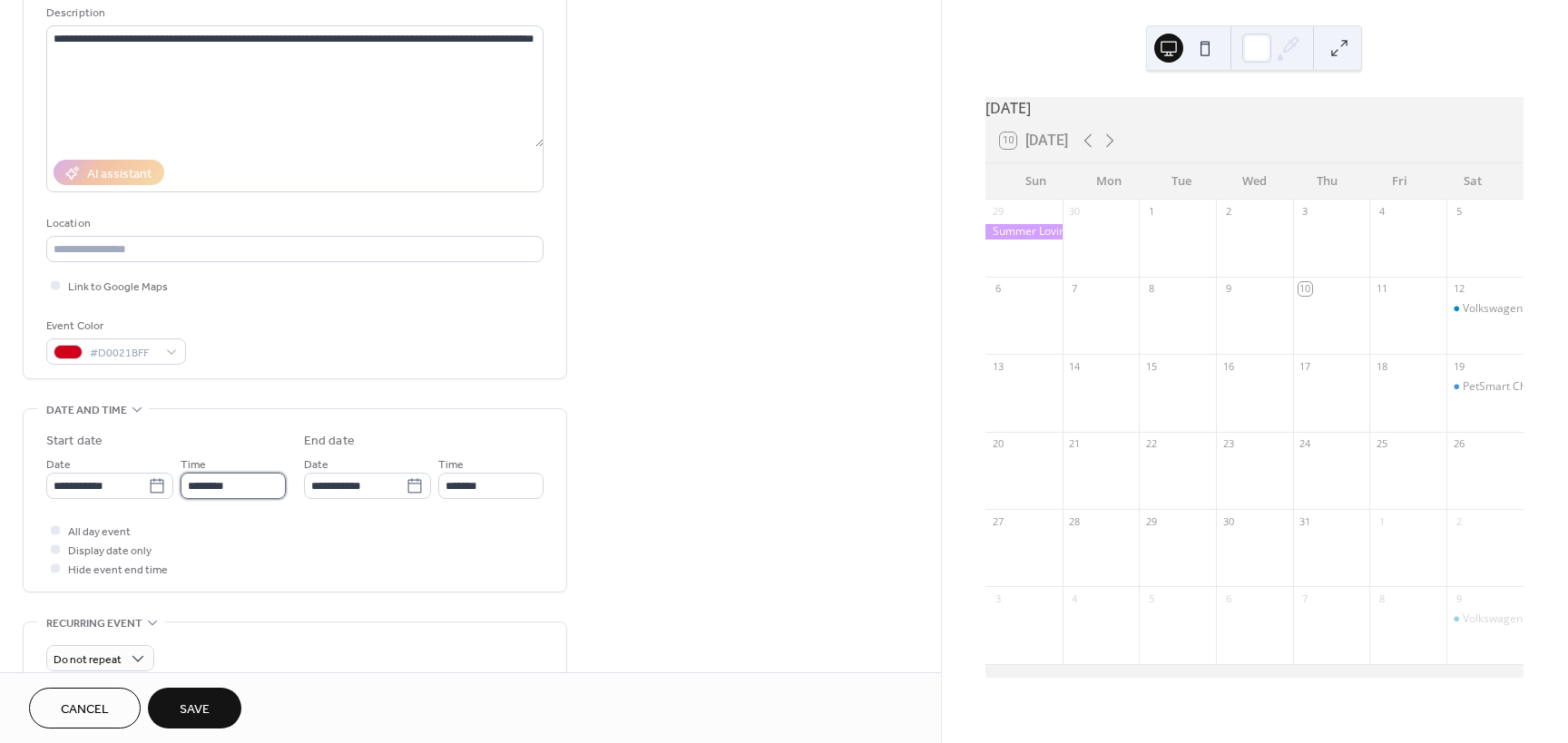 click on "********" at bounding box center (233, 485) 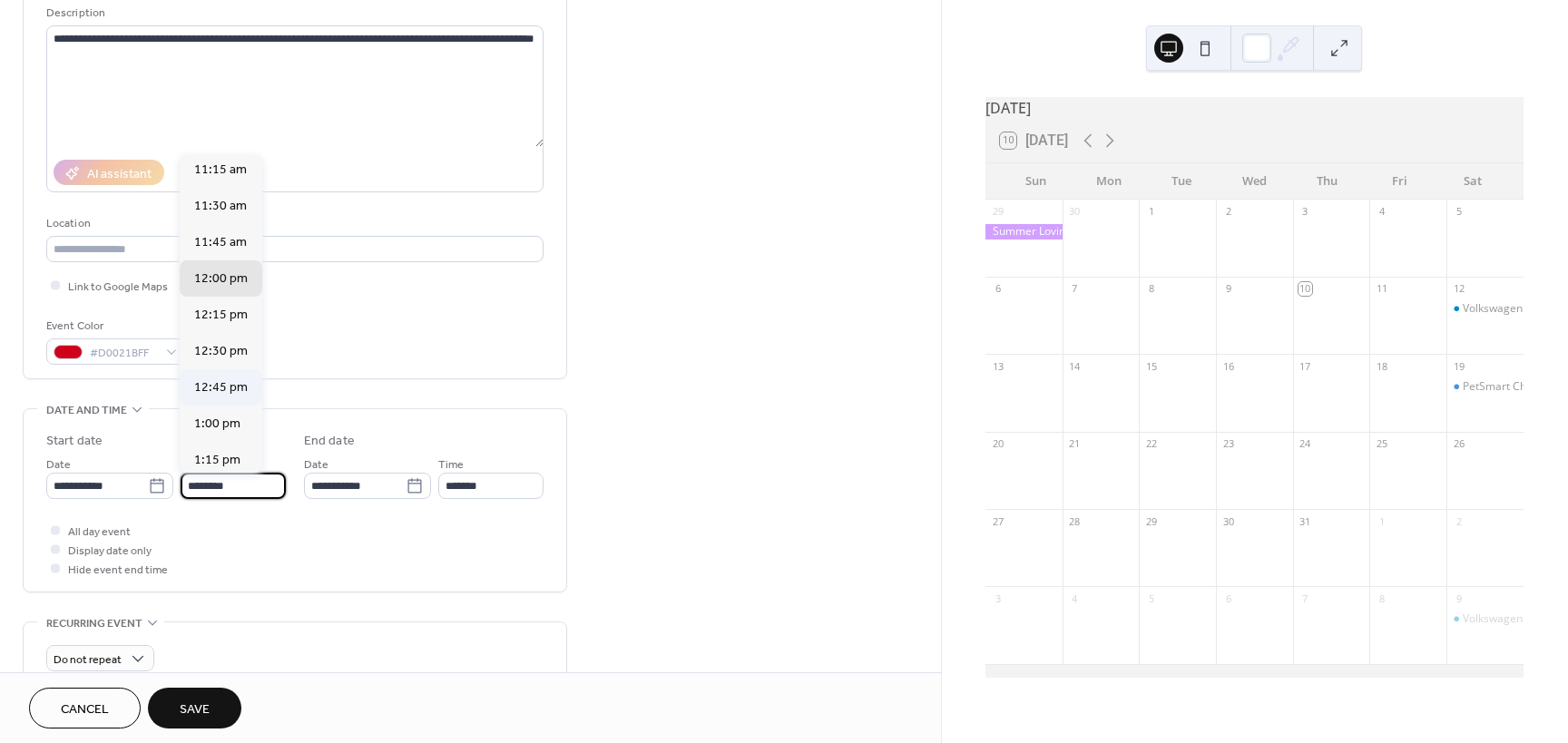 scroll, scrollTop: 1604, scrollLeft: 0, axis: vertical 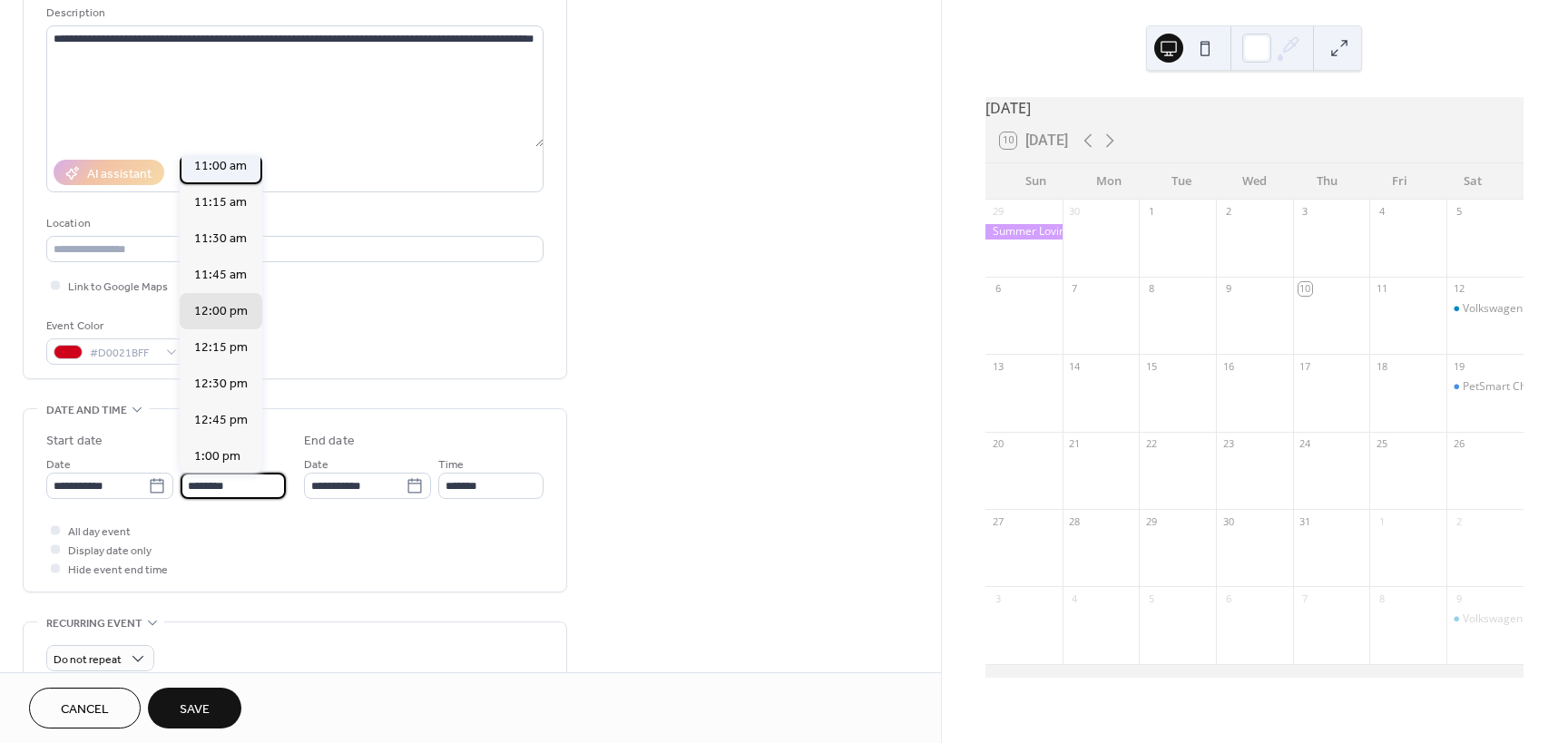 click on "11:00 am" at bounding box center (220, 166) 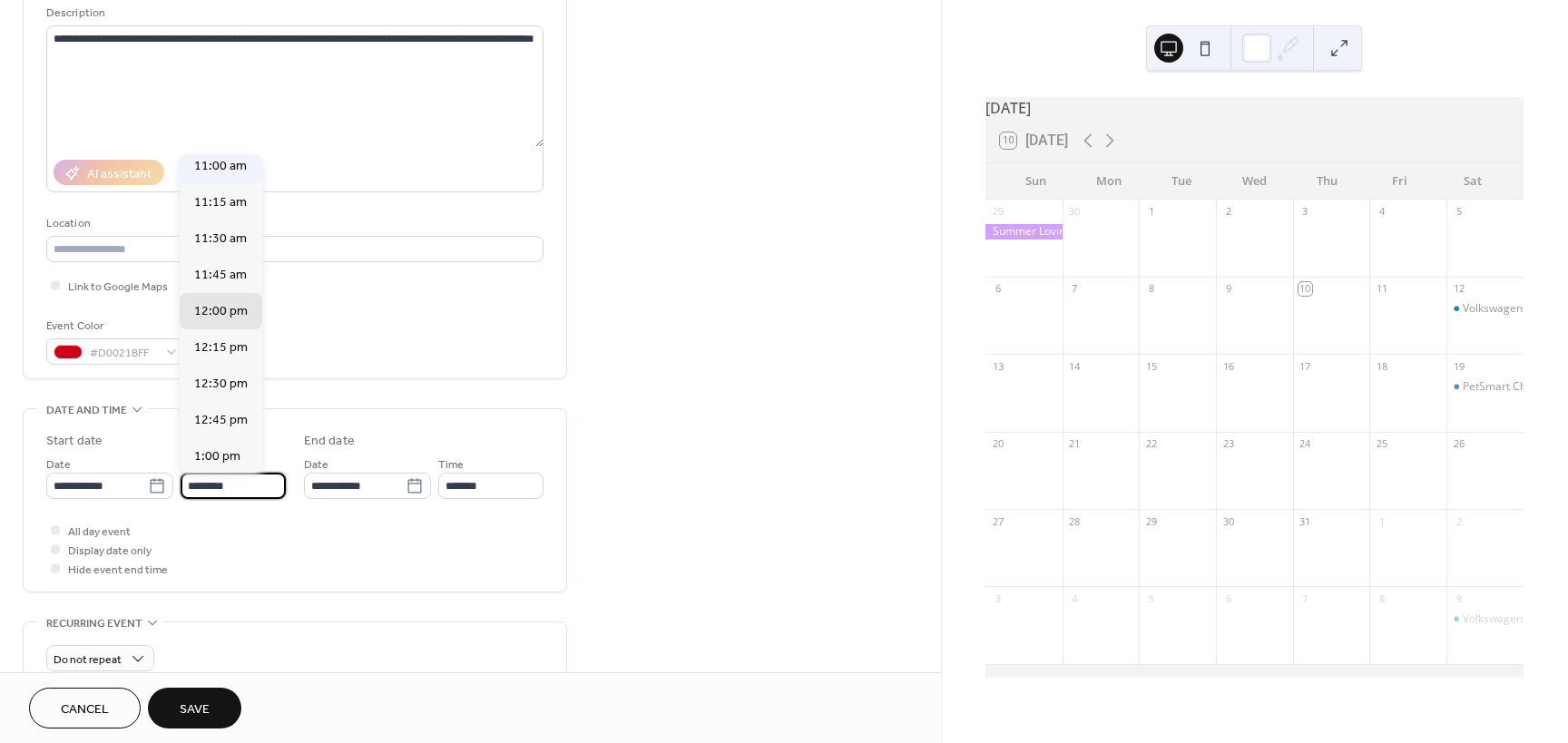 type on "********" 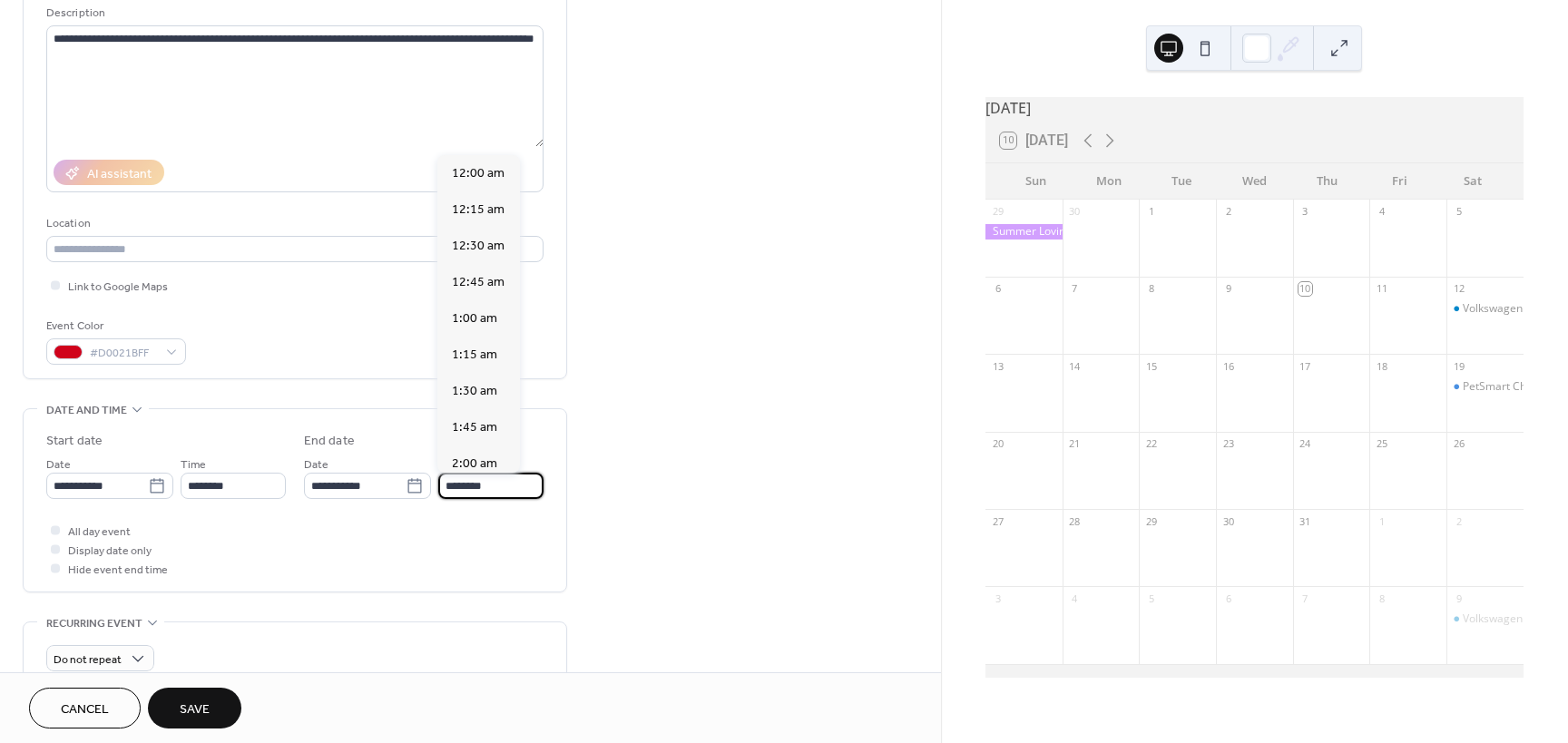 click on "********" at bounding box center (491, 485) 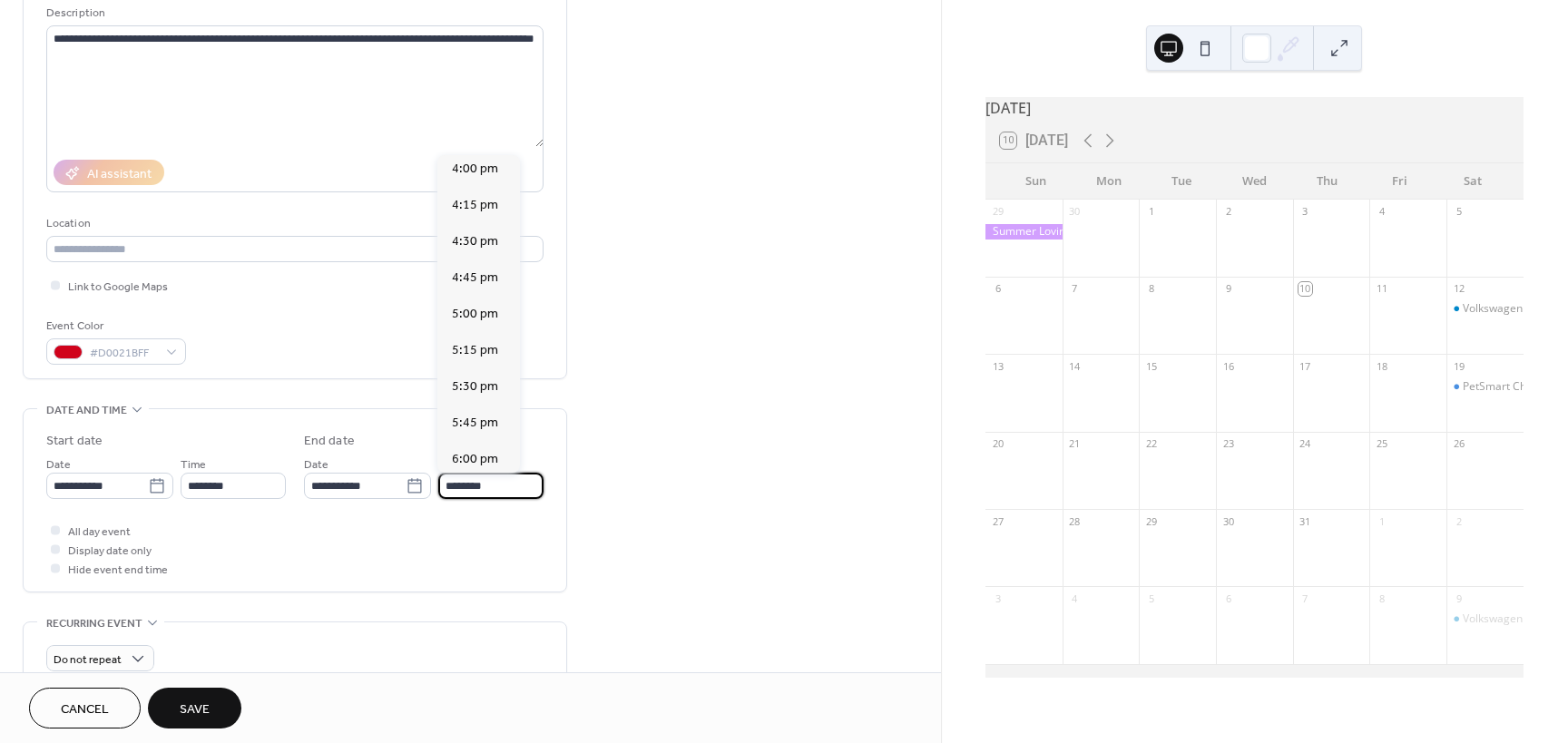 scroll, scrollTop: 2330, scrollLeft: 0, axis: vertical 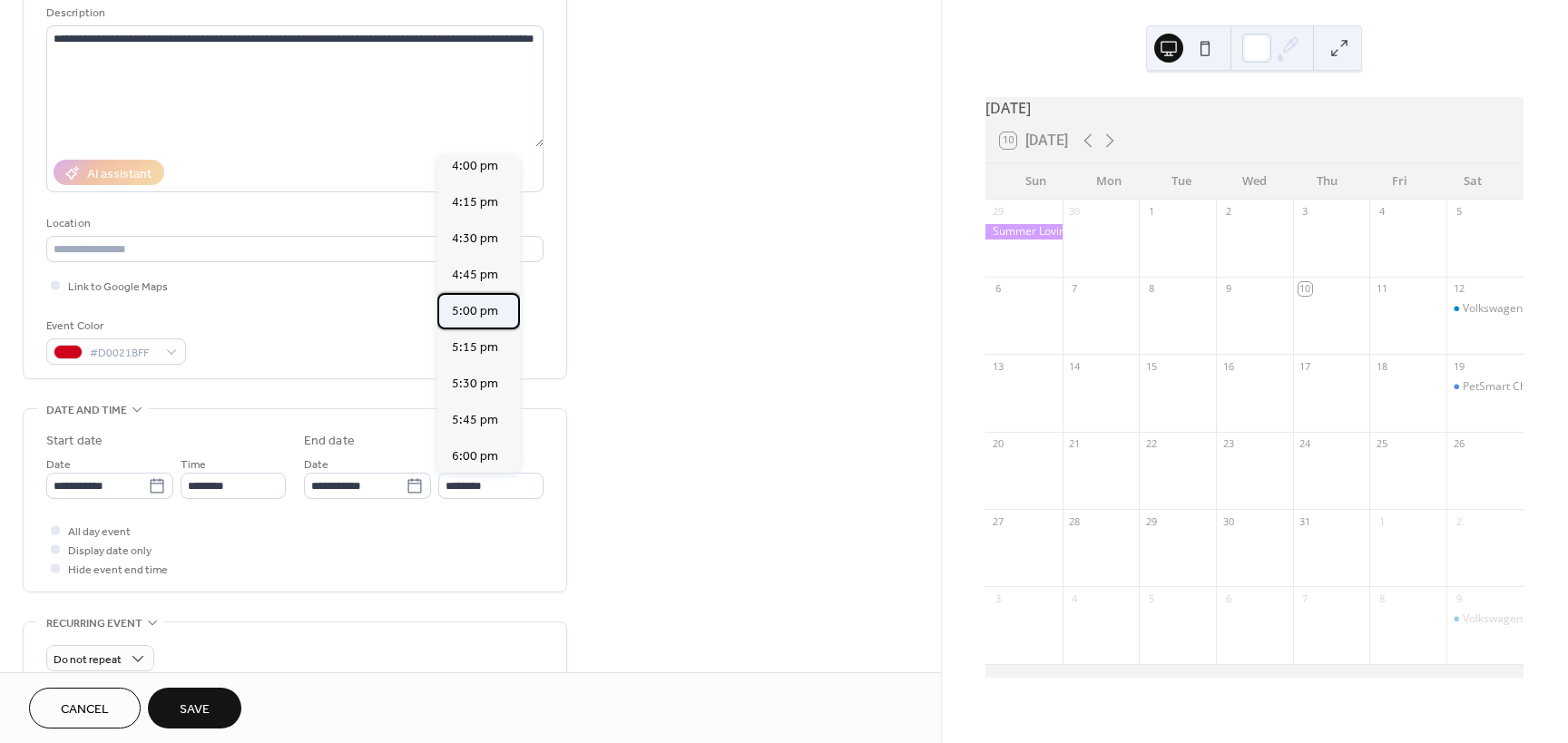 click on "5:00 pm" at bounding box center (475, 311) 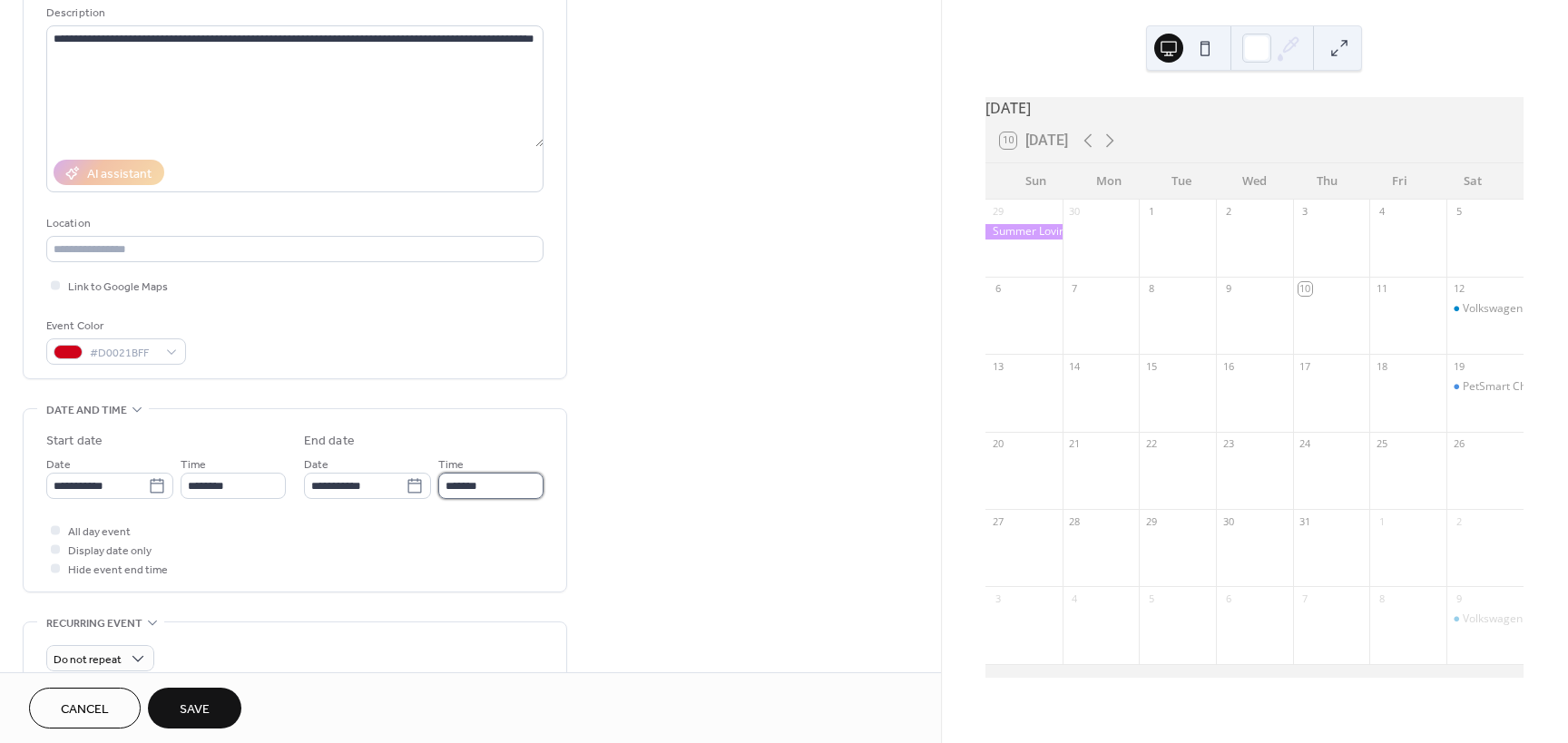 click on "*******" at bounding box center [491, 485] 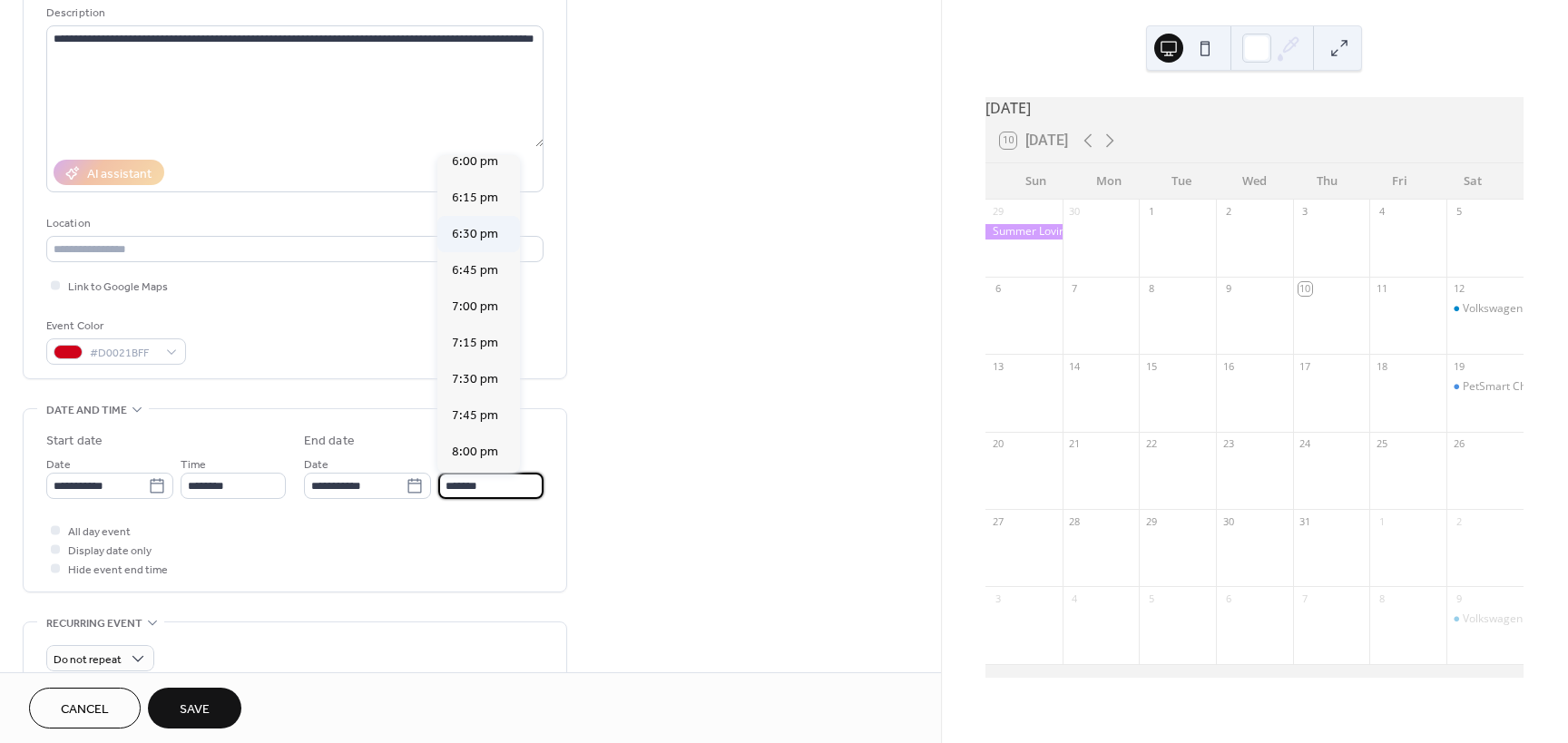 scroll, scrollTop: 2620, scrollLeft: 0, axis: vertical 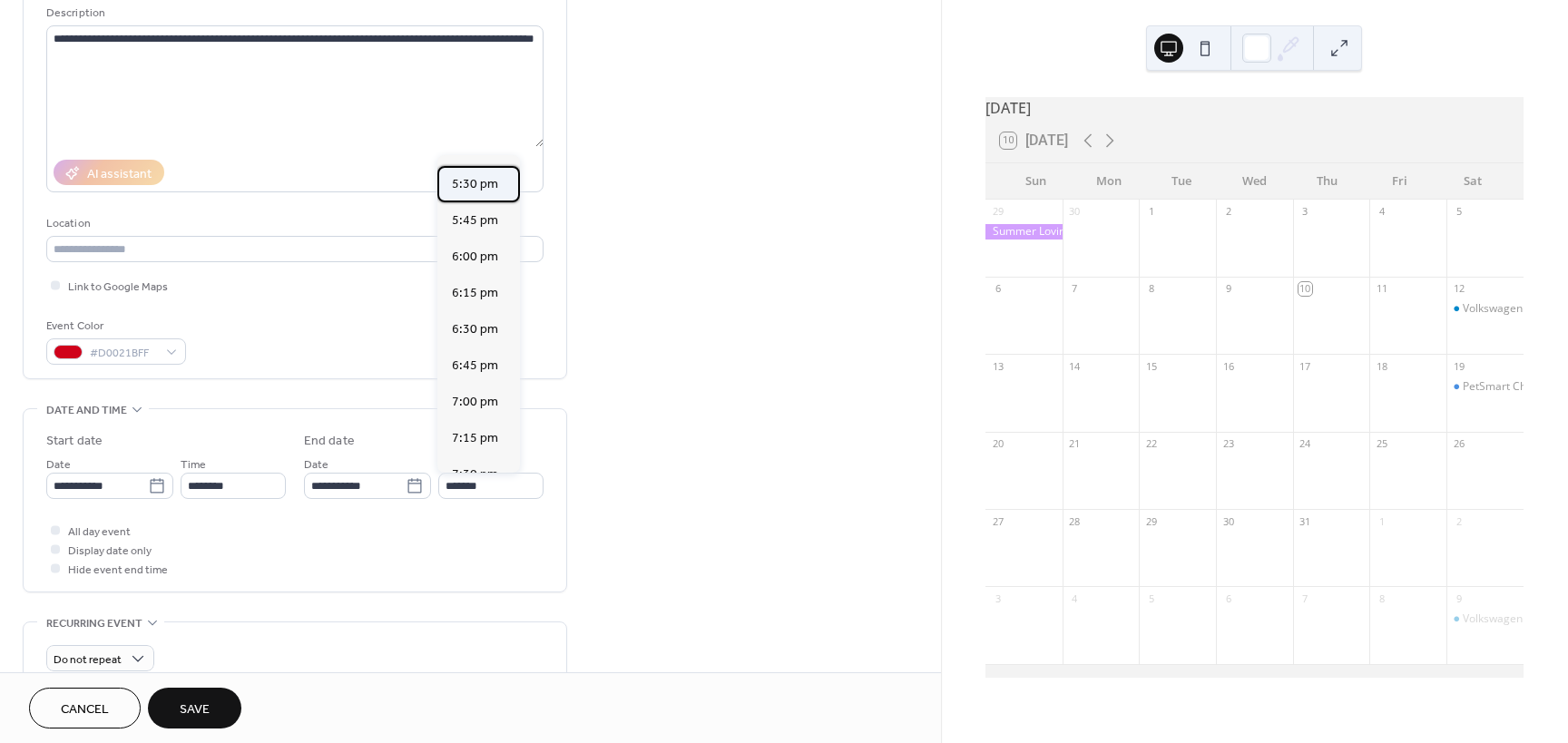 click on "5:30 pm" at bounding box center [475, 184] 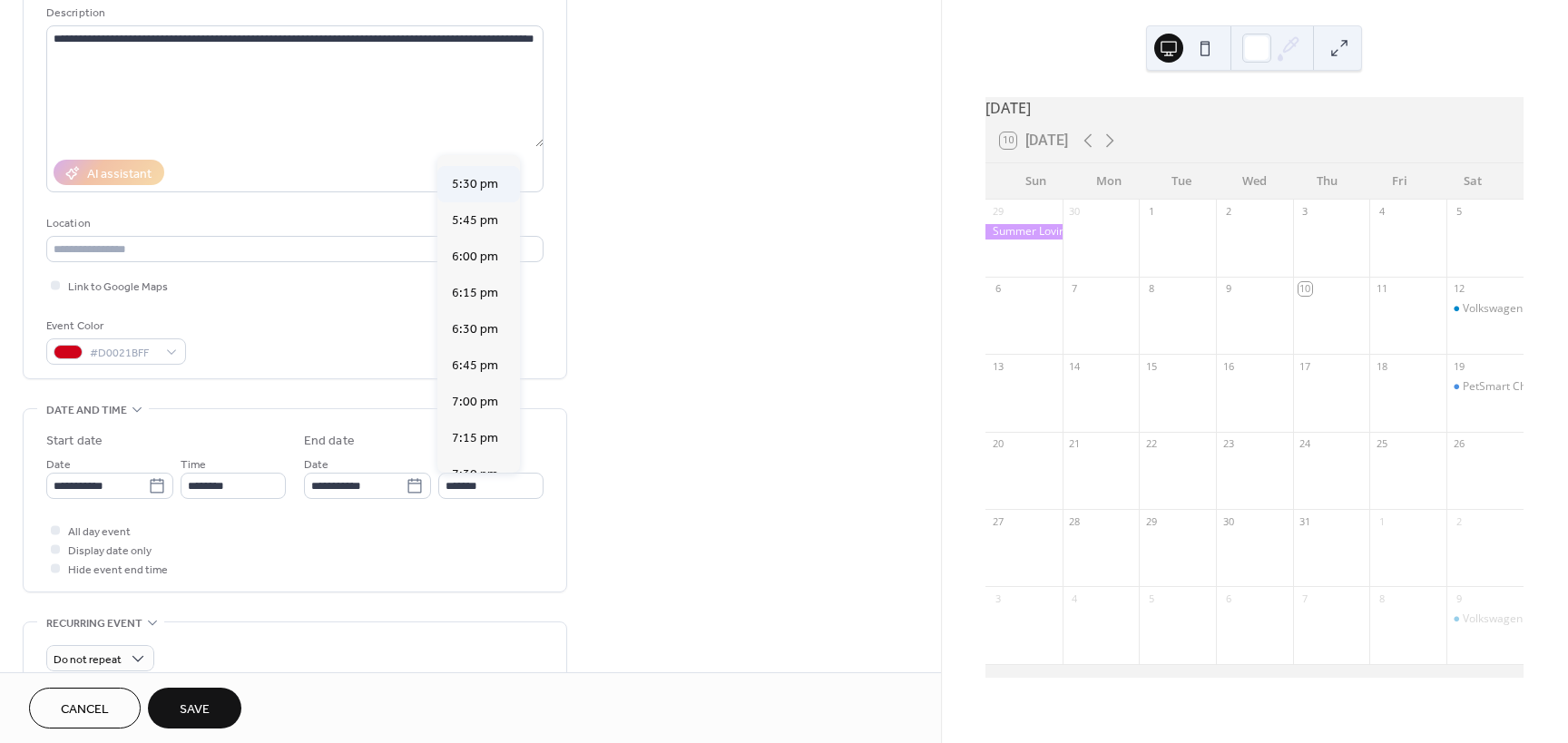 type on "*******" 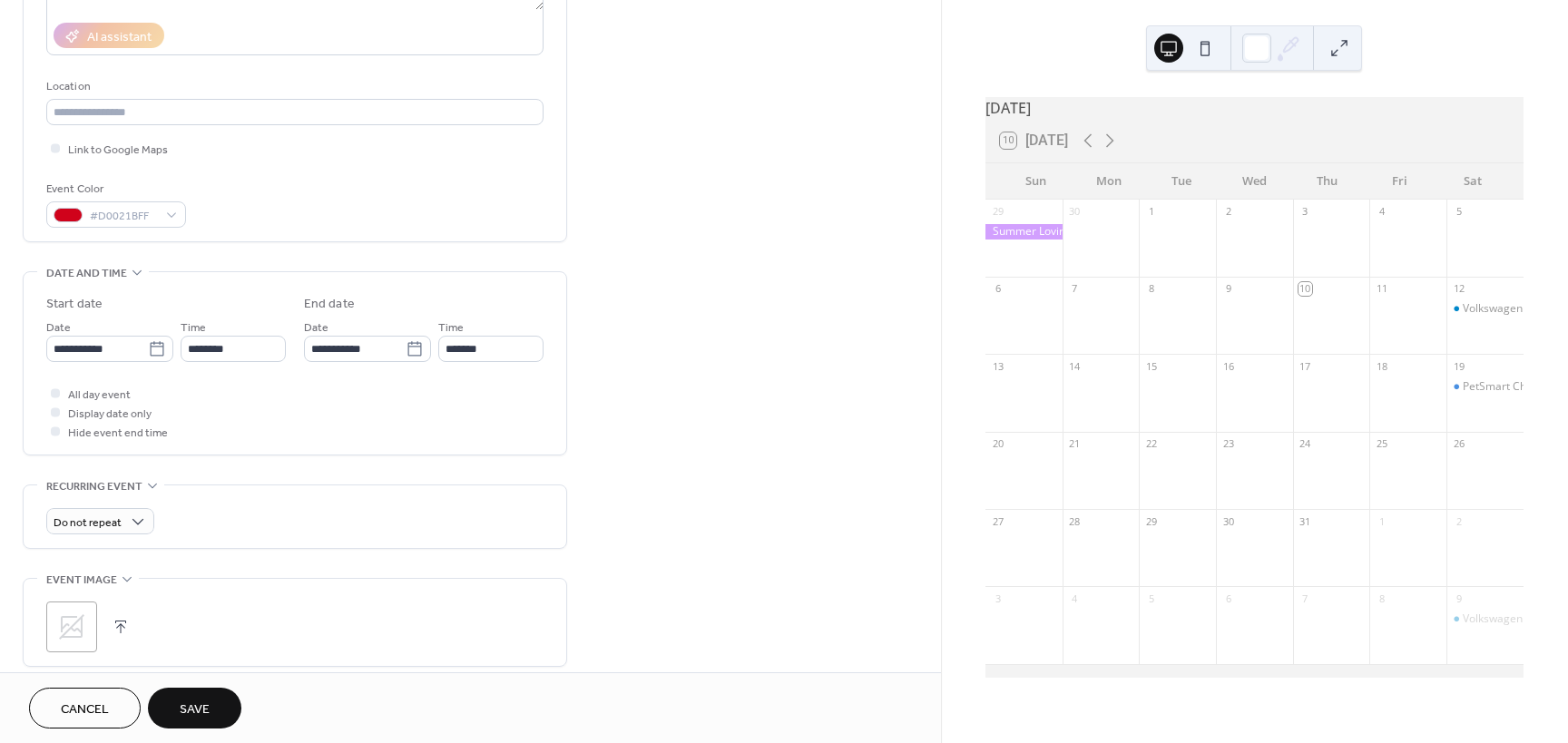 scroll, scrollTop: 363, scrollLeft: 0, axis: vertical 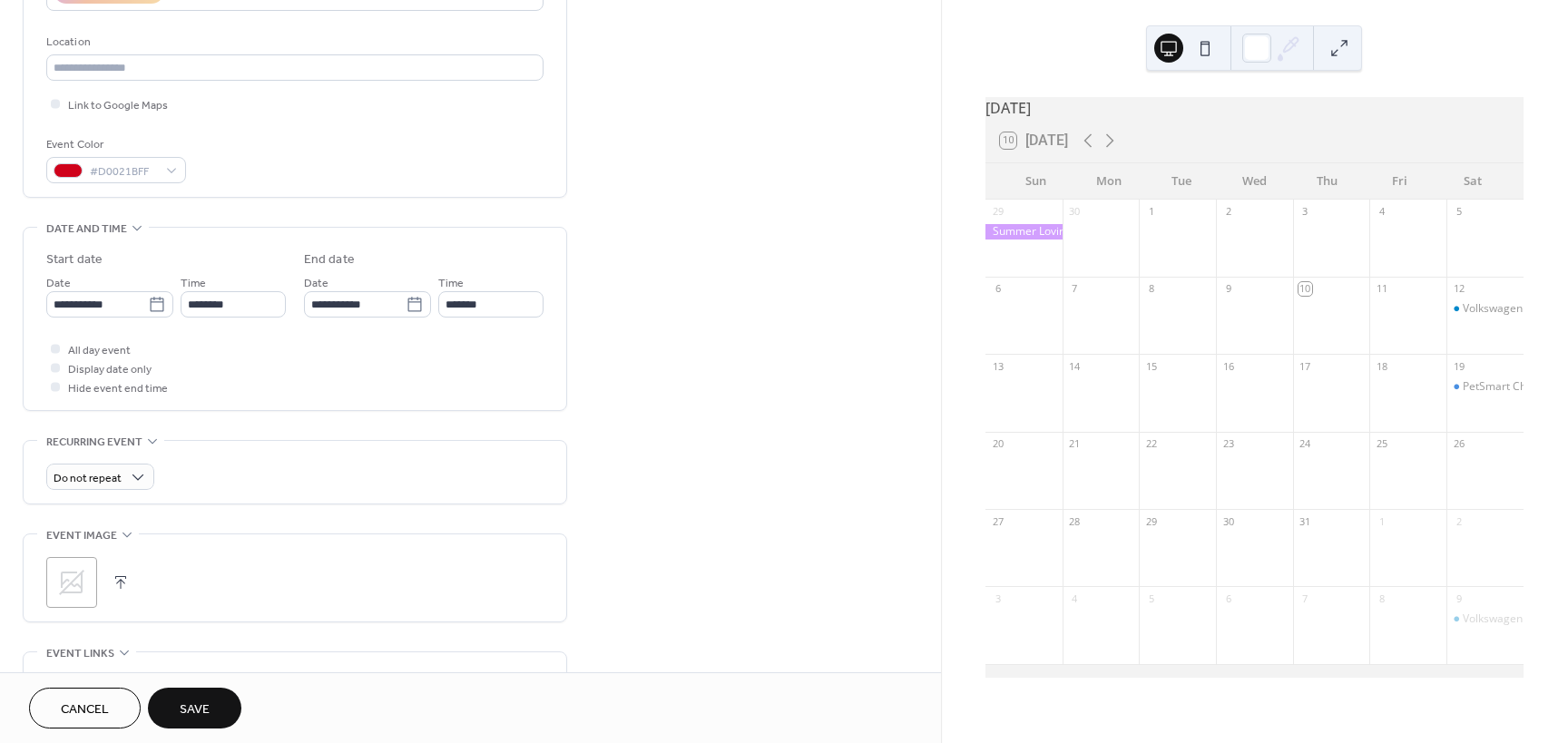 click at bounding box center [121, 582] 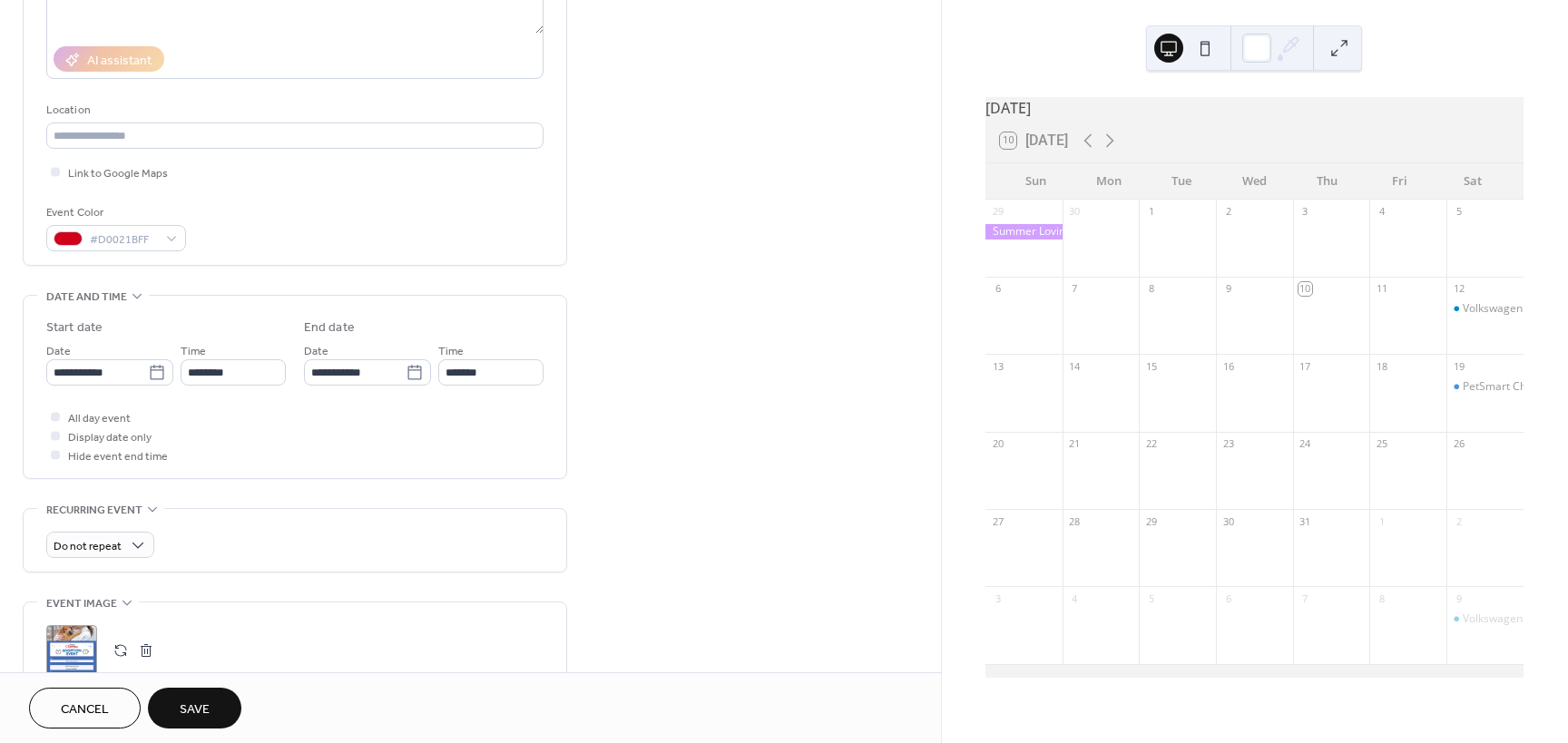 scroll, scrollTop: 272, scrollLeft: 0, axis: vertical 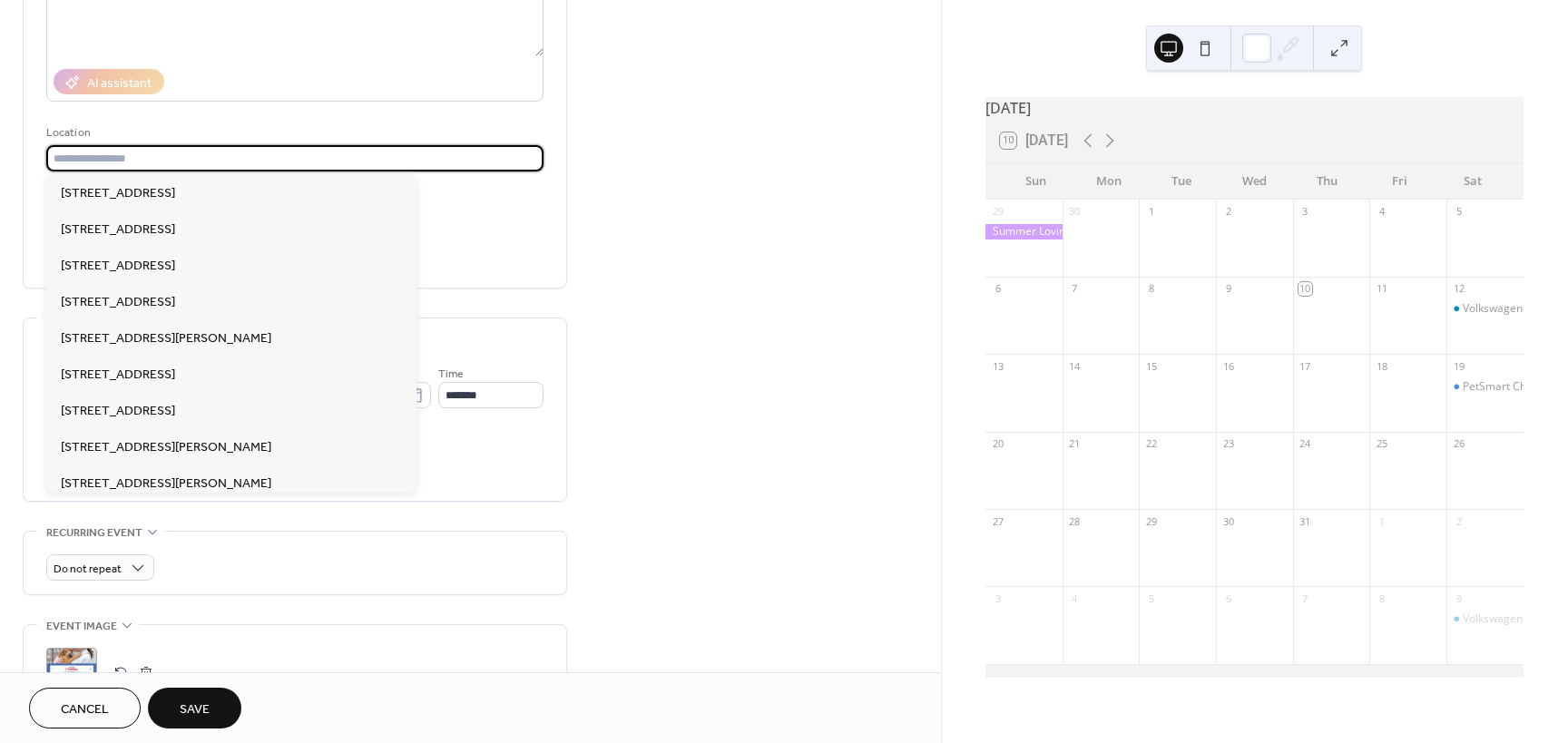 click at bounding box center (295, 158) 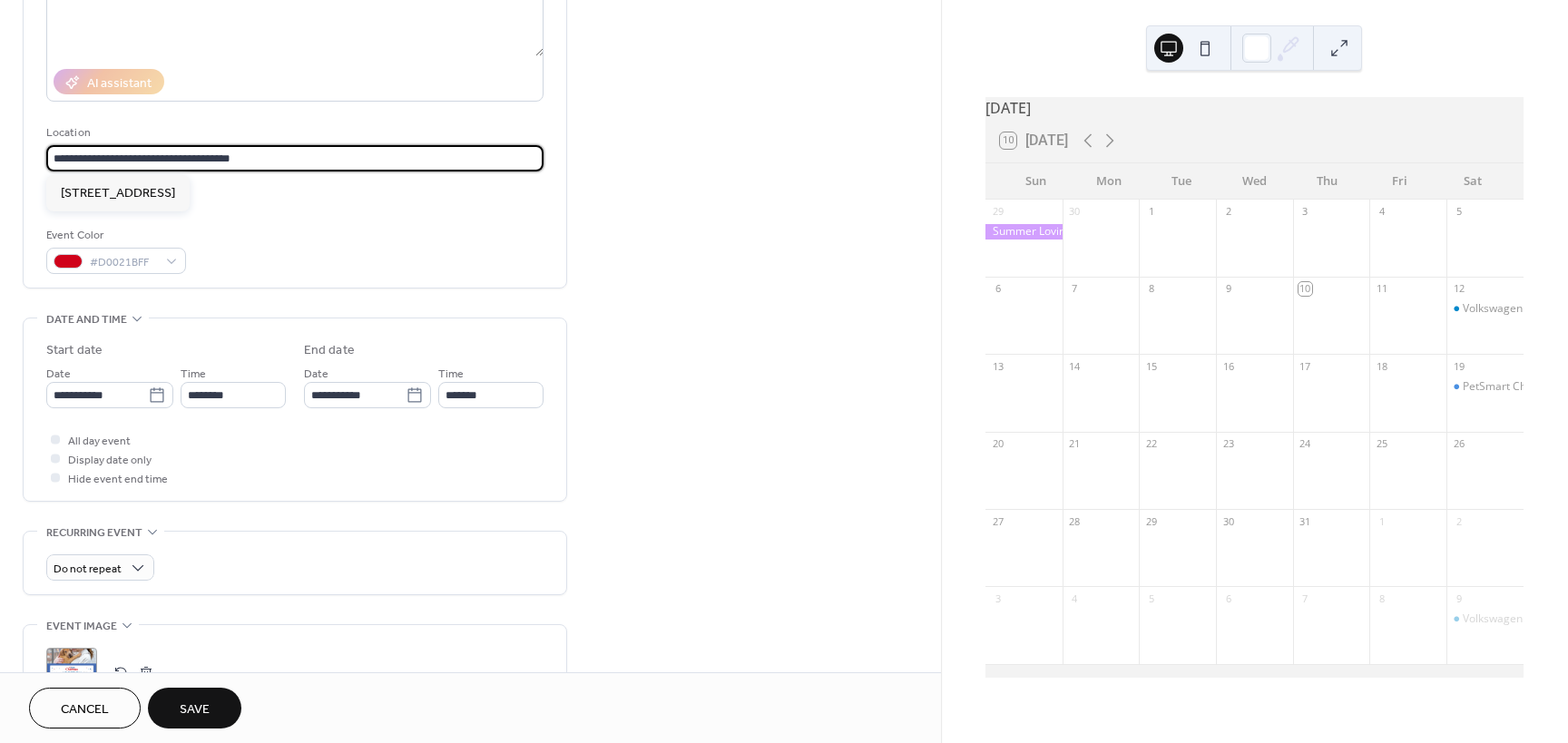 type on "**********" 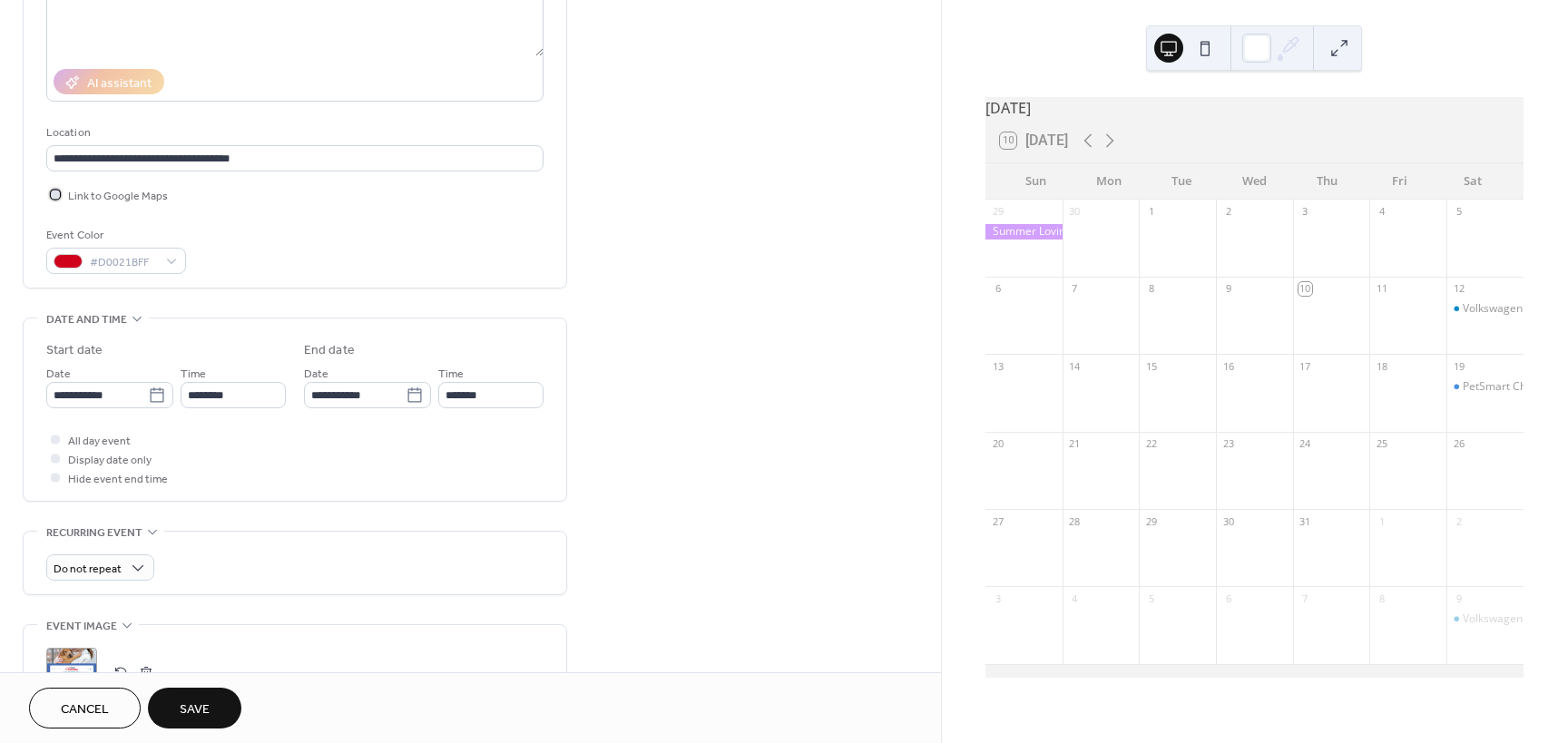 click at bounding box center [55, 194] 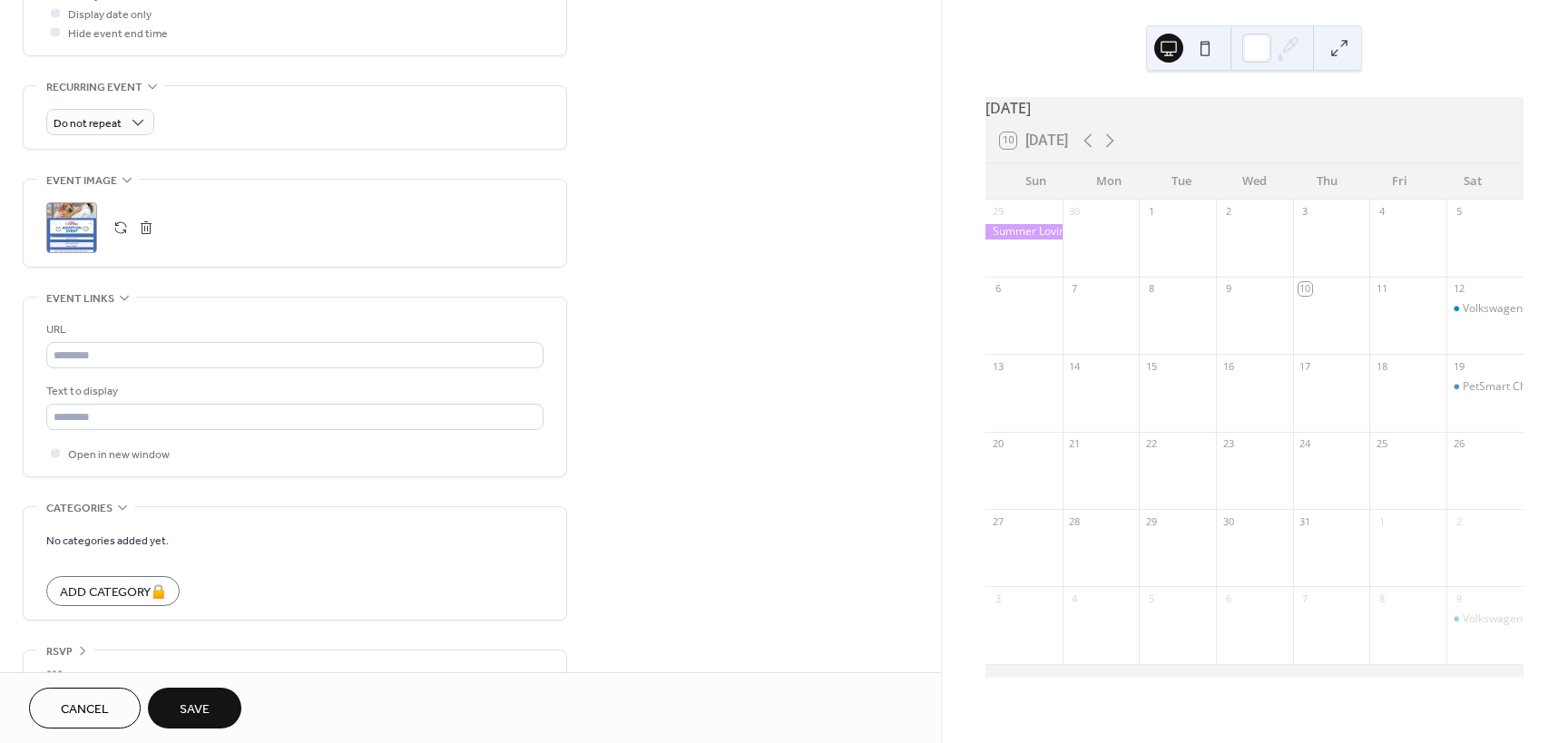 scroll, scrollTop: 751, scrollLeft: 0, axis: vertical 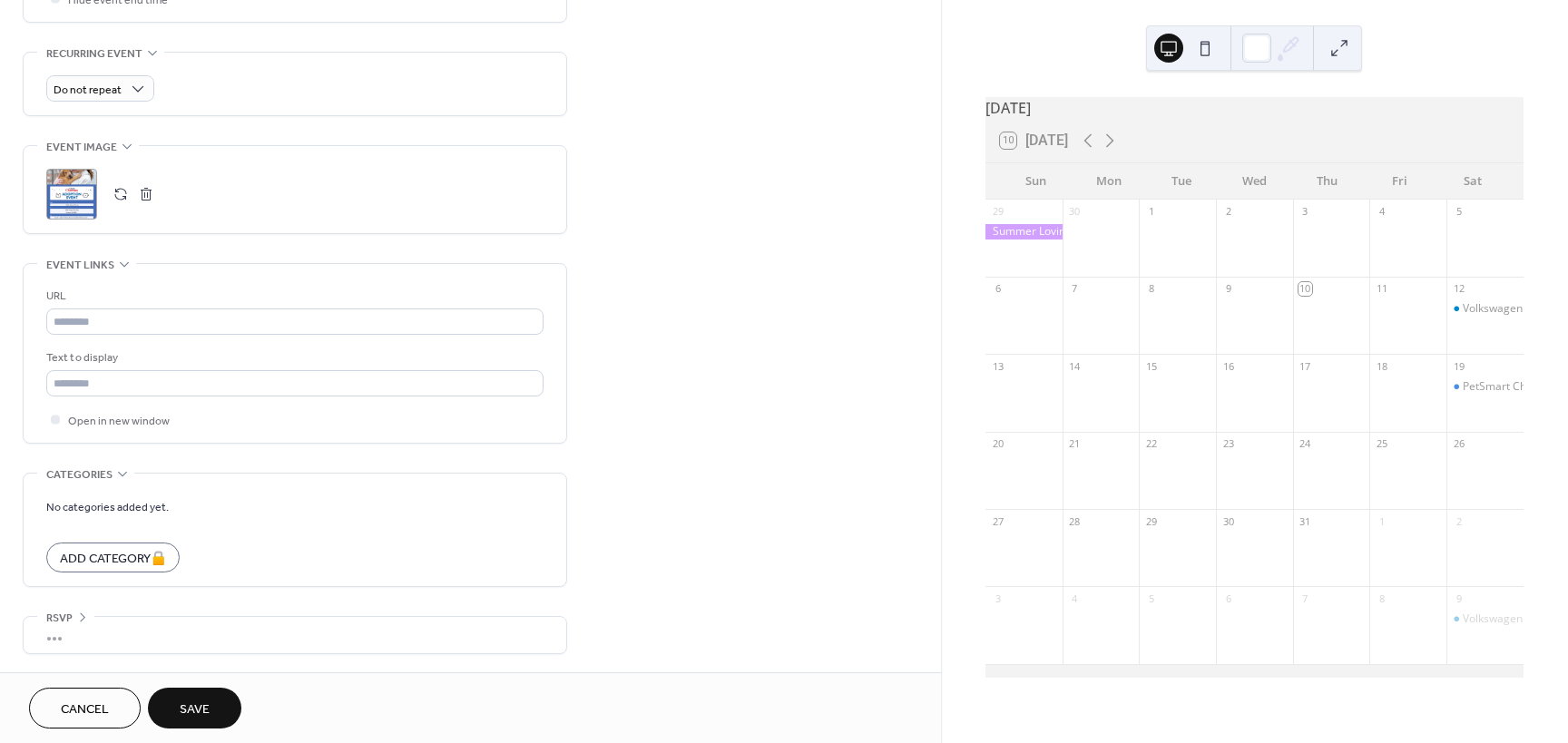 click on "Save" at bounding box center (194, 709) 